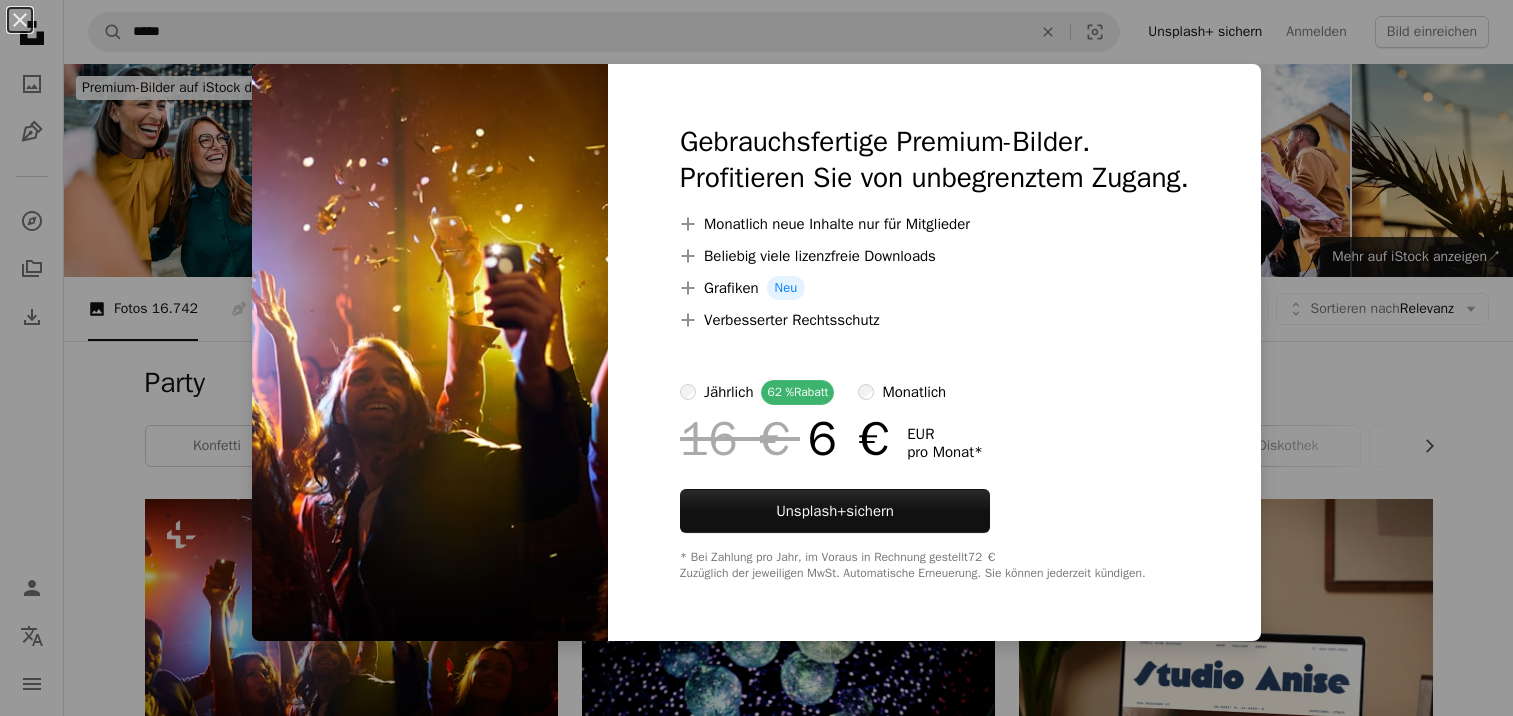 scroll, scrollTop: 0, scrollLeft: 0, axis: both 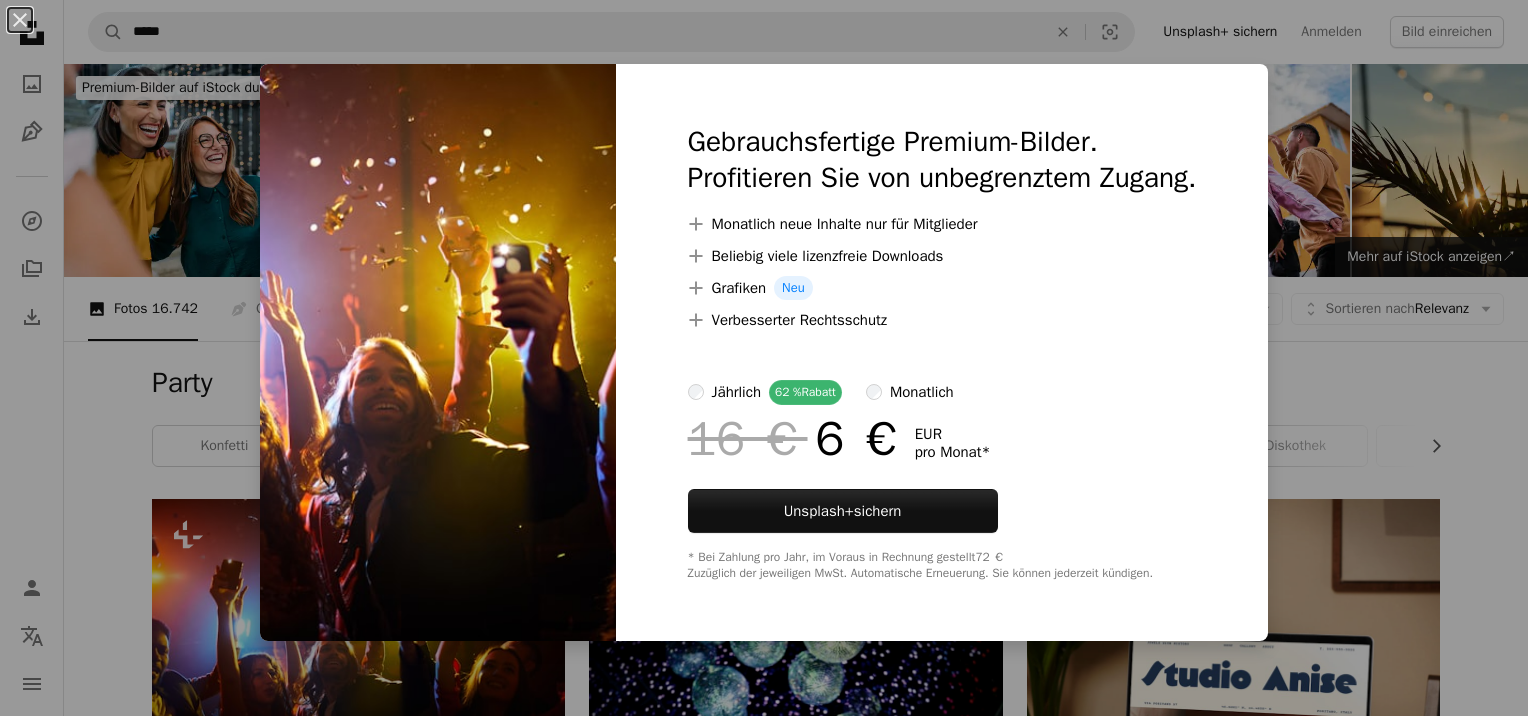 click on "An X shape Gebrauchsfertige Premium-Bilder. Profitieren Sie von unbegrenztem Zugang. A plus sign Monatlich neue Inhalte nur für Mitglieder A plus sign Beliebig viele lizenzfreie Downloads A plus sign Grafiken  Neu A plus sign Verbesserter Rechtsschutz jährlich 62 %  Rabatt monatlich 16 €   6 € EUR pro Monat * Unsplash+  sichern * Bei Zahlung pro Jahr, im Voraus in Rechnung gestellt  72 € Zuzüglich der jeweiligen MwSt. Automatische Erneuerung. Sie können jederzeit kündigen." at bounding box center (764, 358) 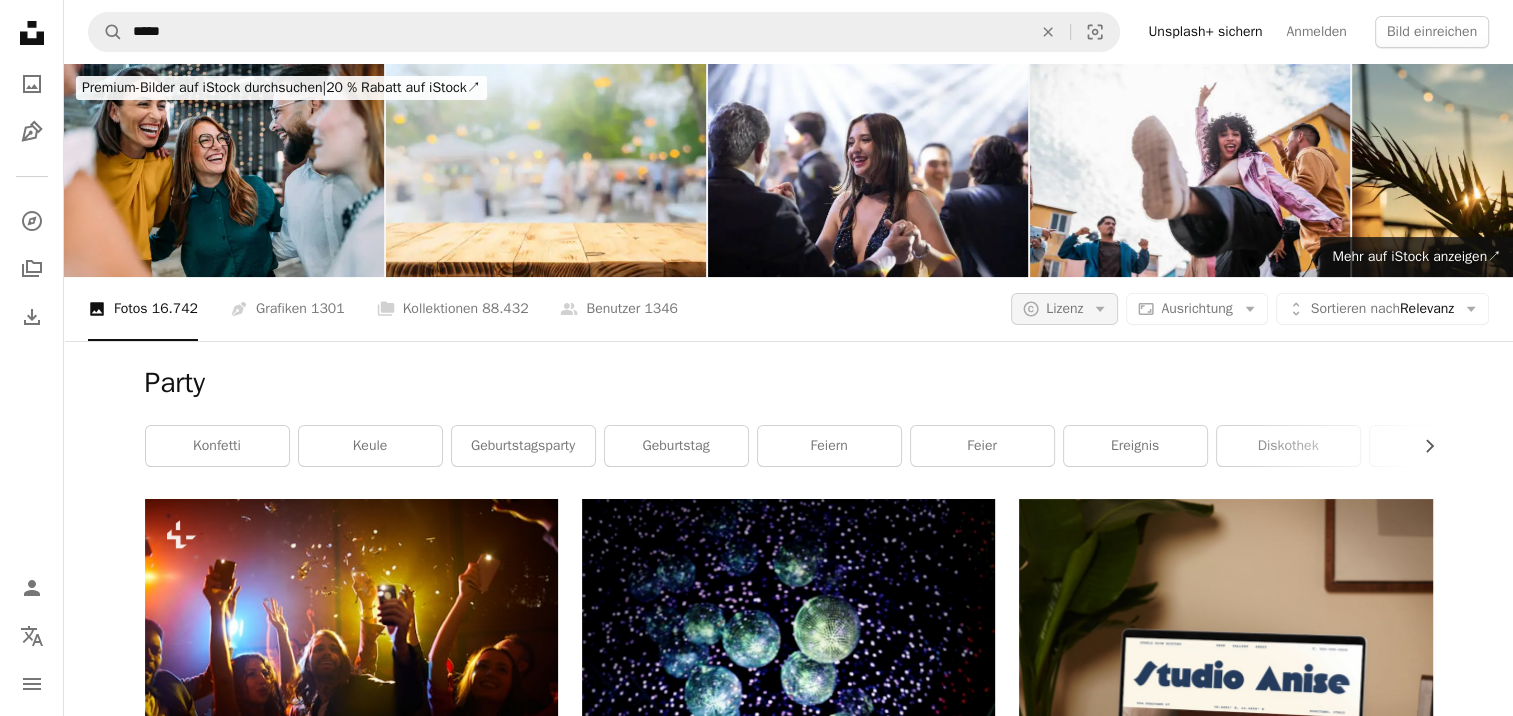 click on "A copyright icon © Lizenz Arrow down" at bounding box center (1064, 309) 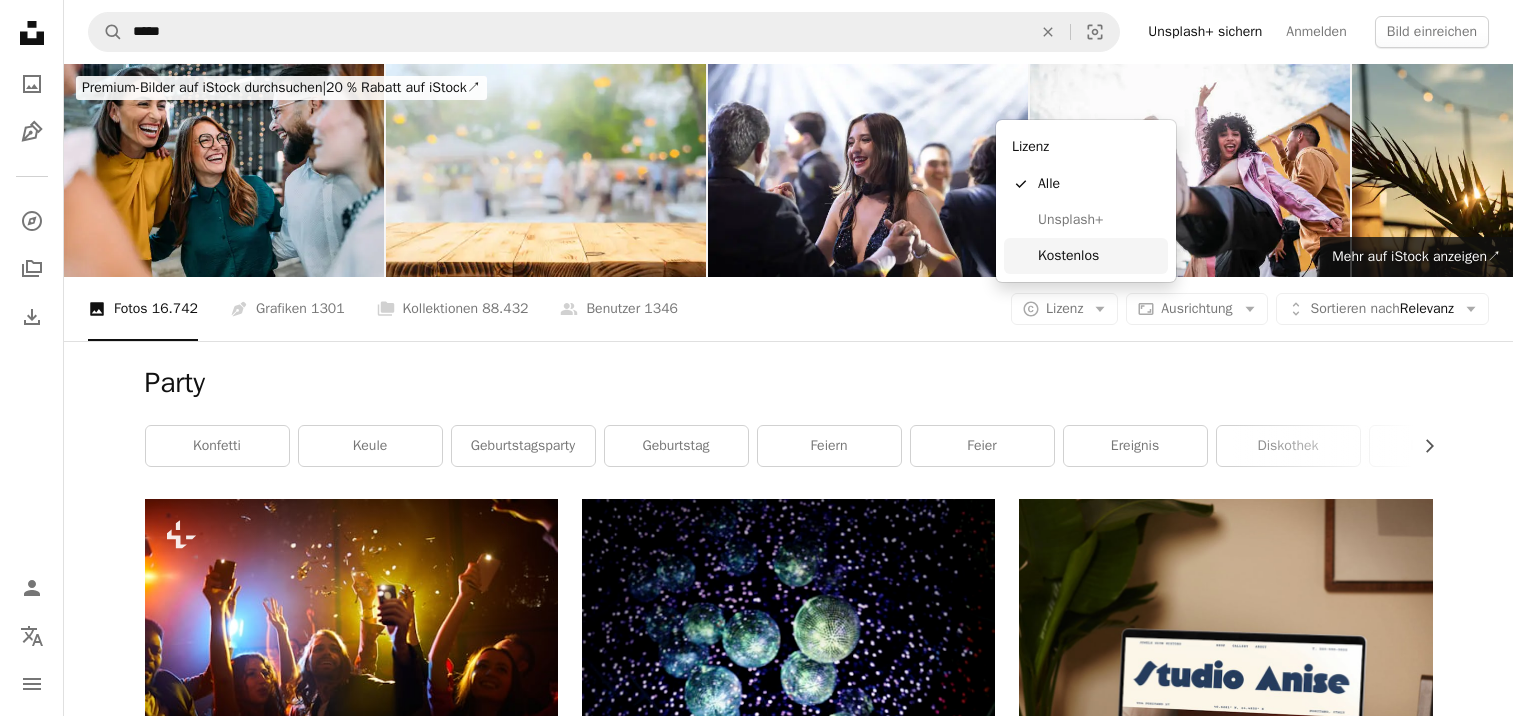 click on "Kostenlos" at bounding box center (1099, 256) 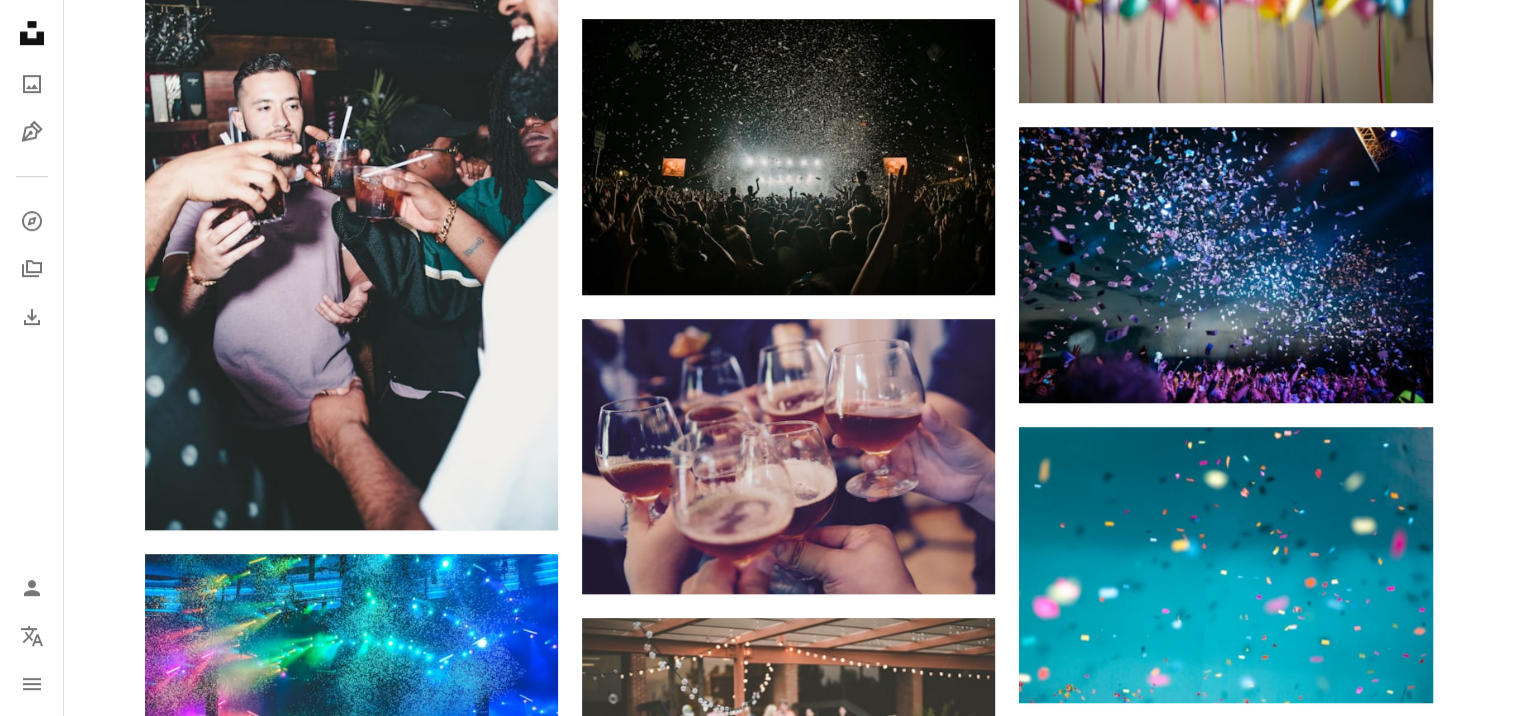 scroll, scrollTop: 1000, scrollLeft: 0, axis: vertical 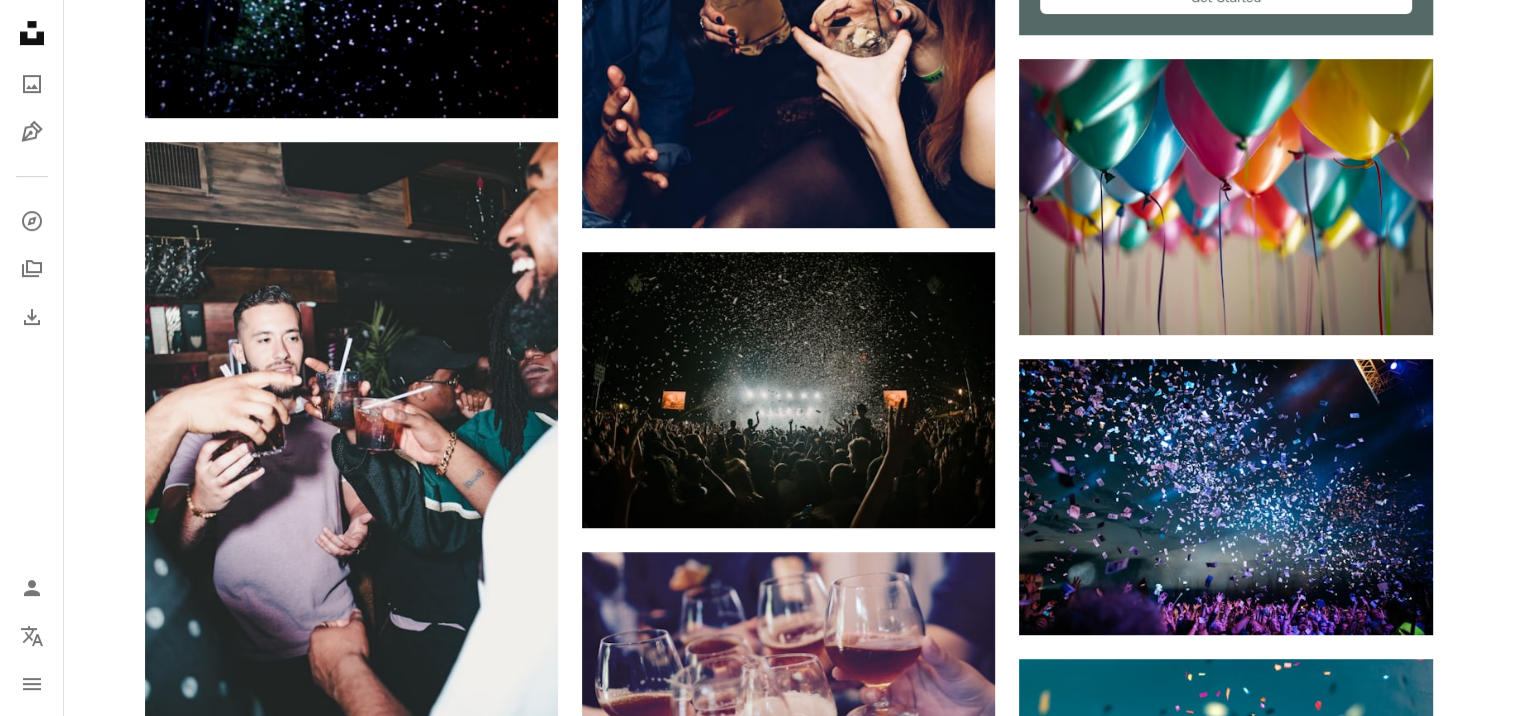 click 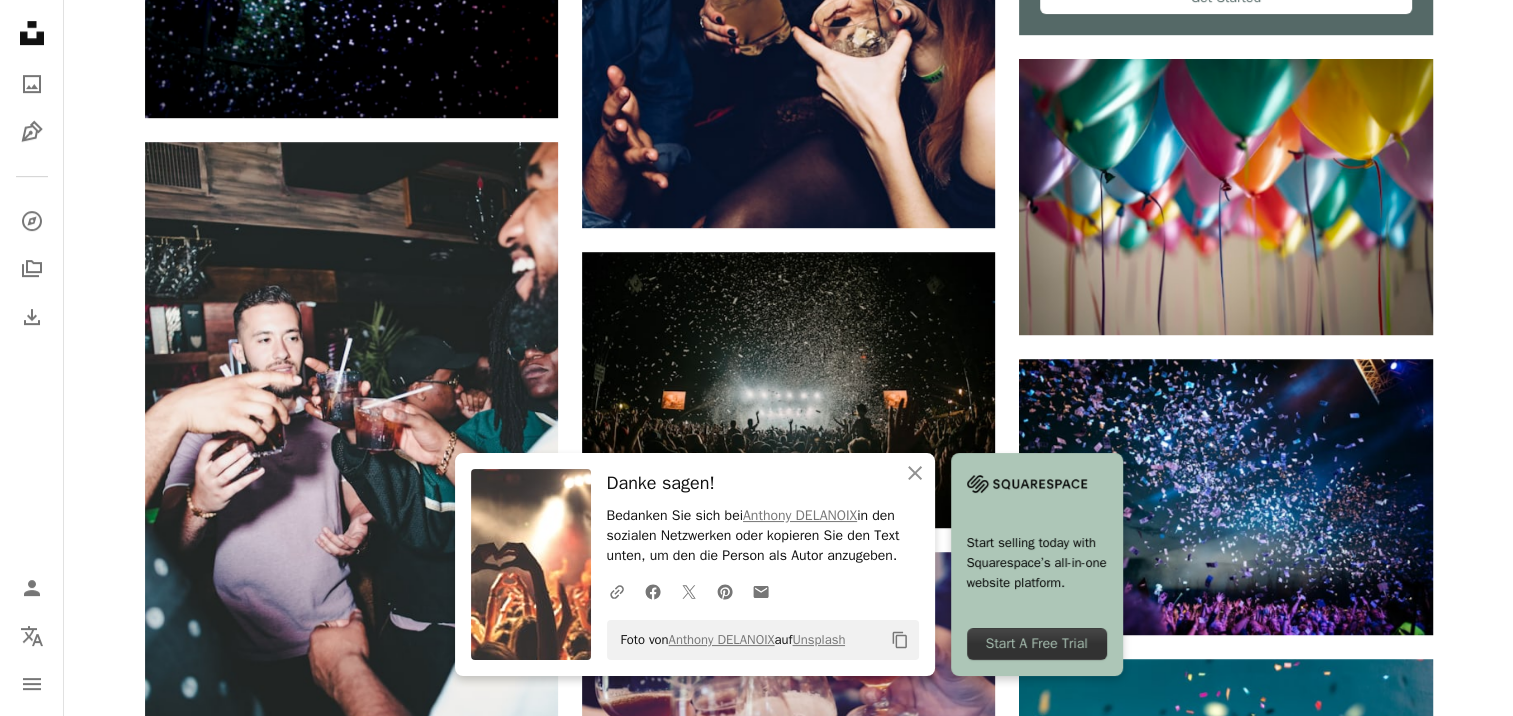 scroll, scrollTop: 1300, scrollLeft: 0, axis: vertical 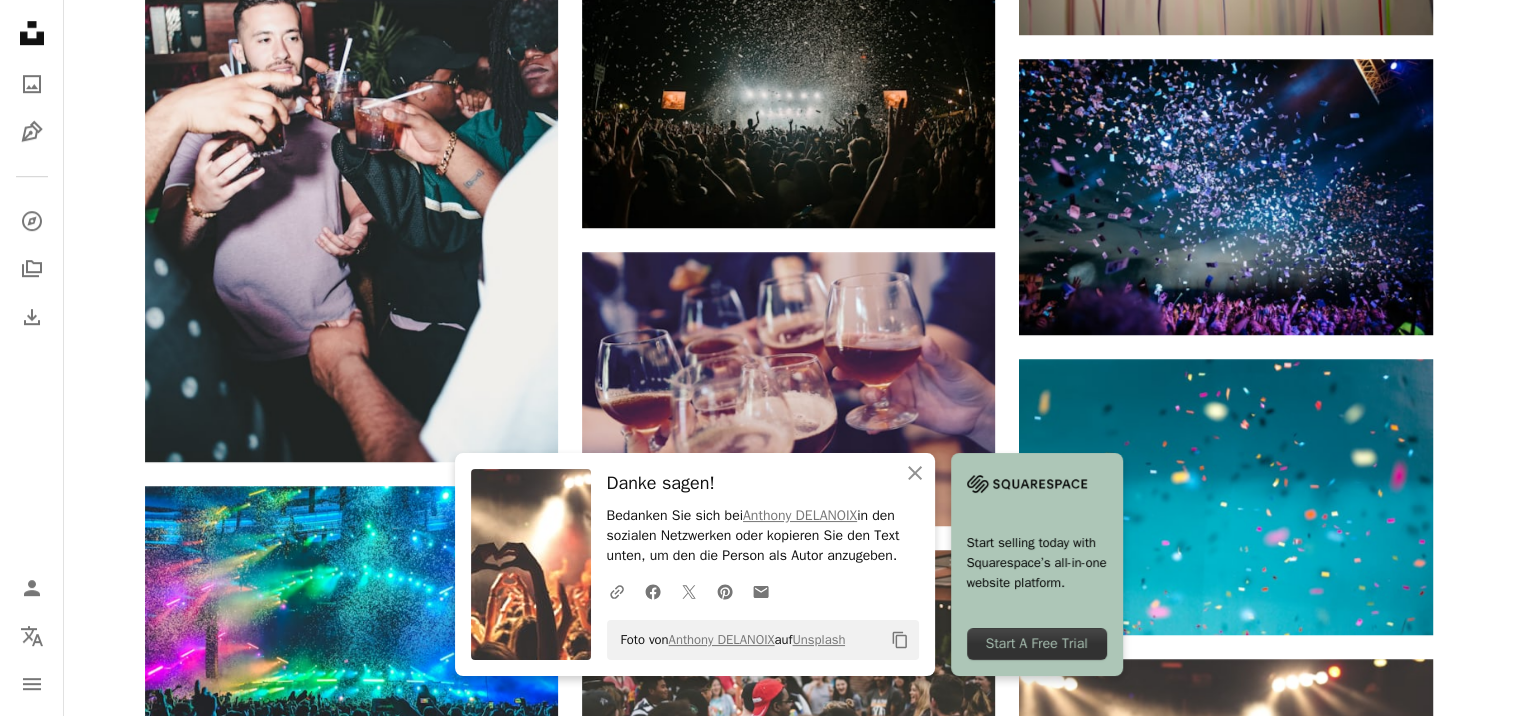 click on "[FIRST] [LAST]" at bounding box center (788, 636) 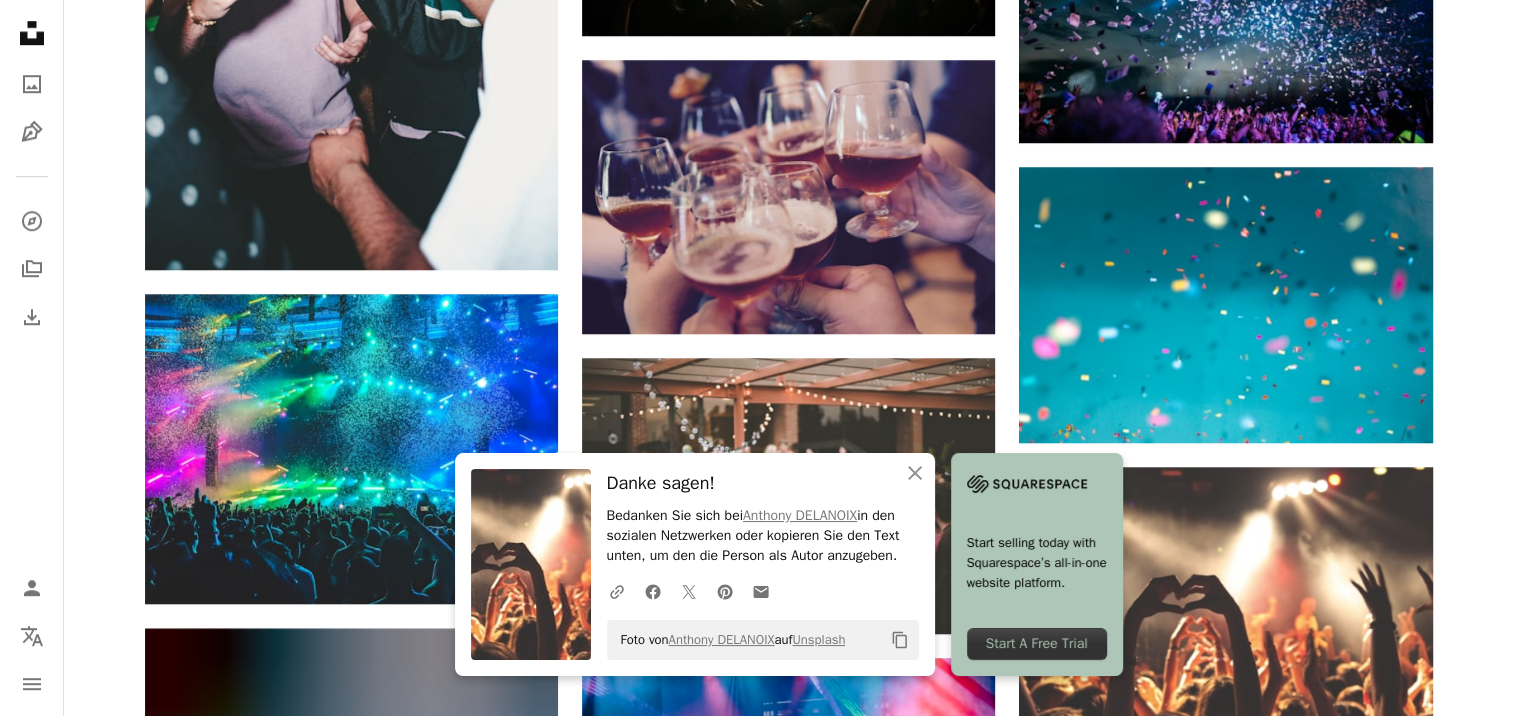 scroll, scrollTop: 1600, scrollLeft: 0, axis: vertical 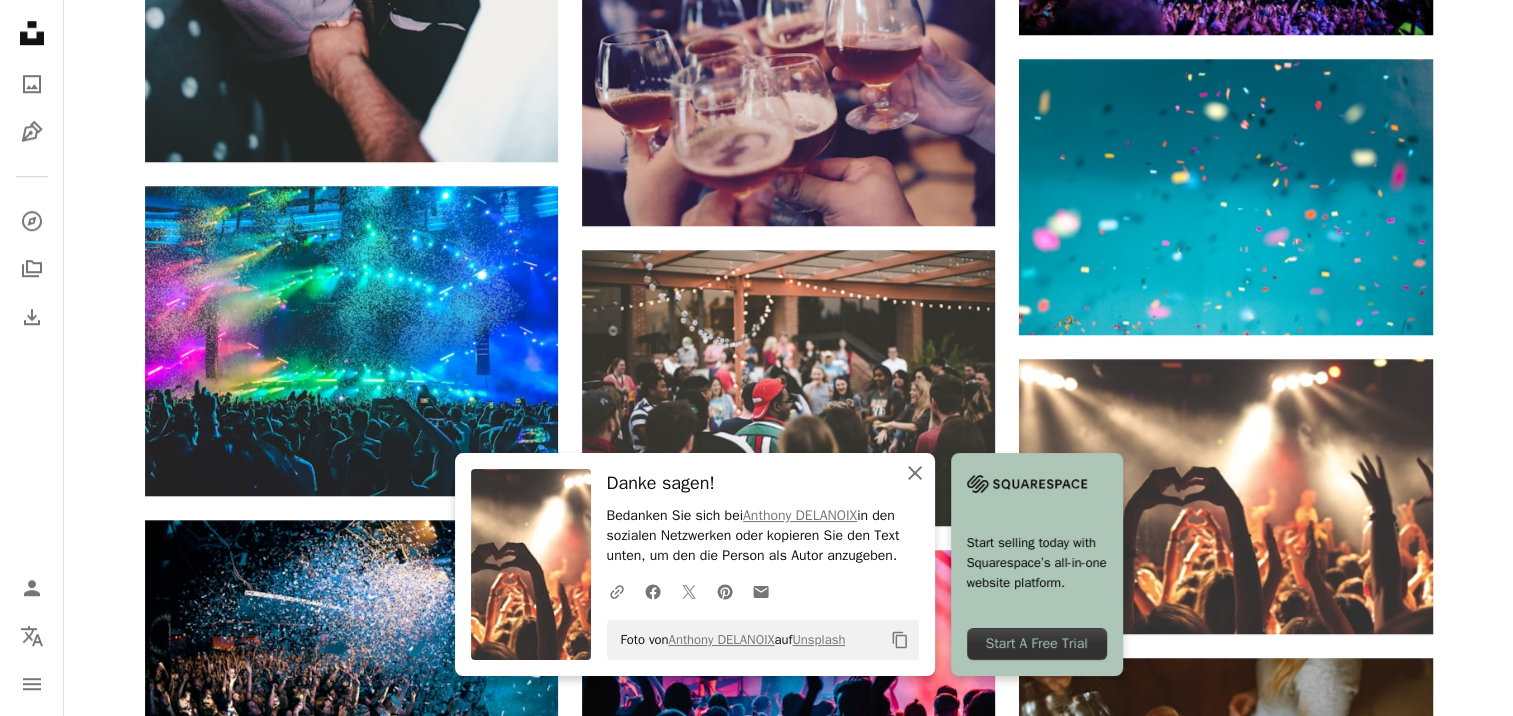 click on "An X shape" 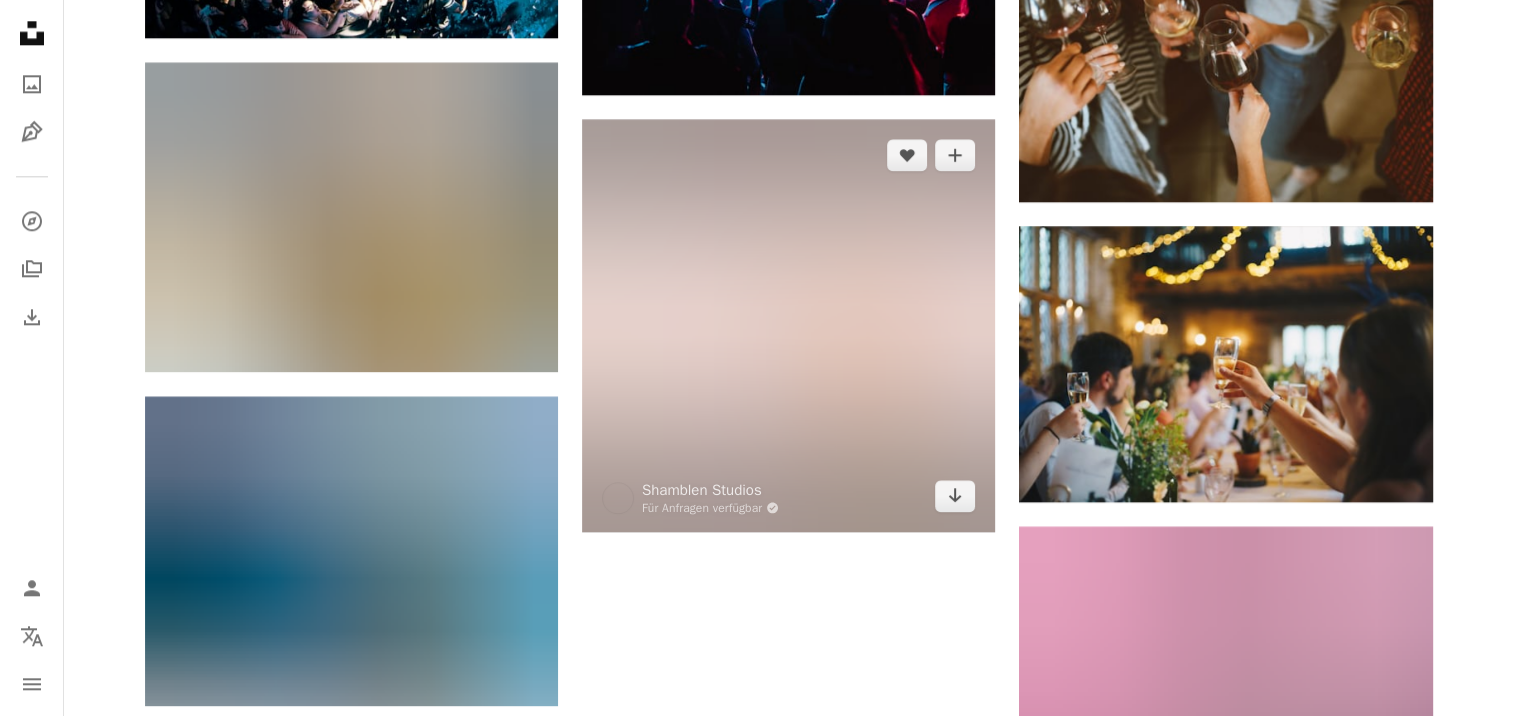 scroll, scrollTop: 2400, scrollLeft: 0, axis: vertical 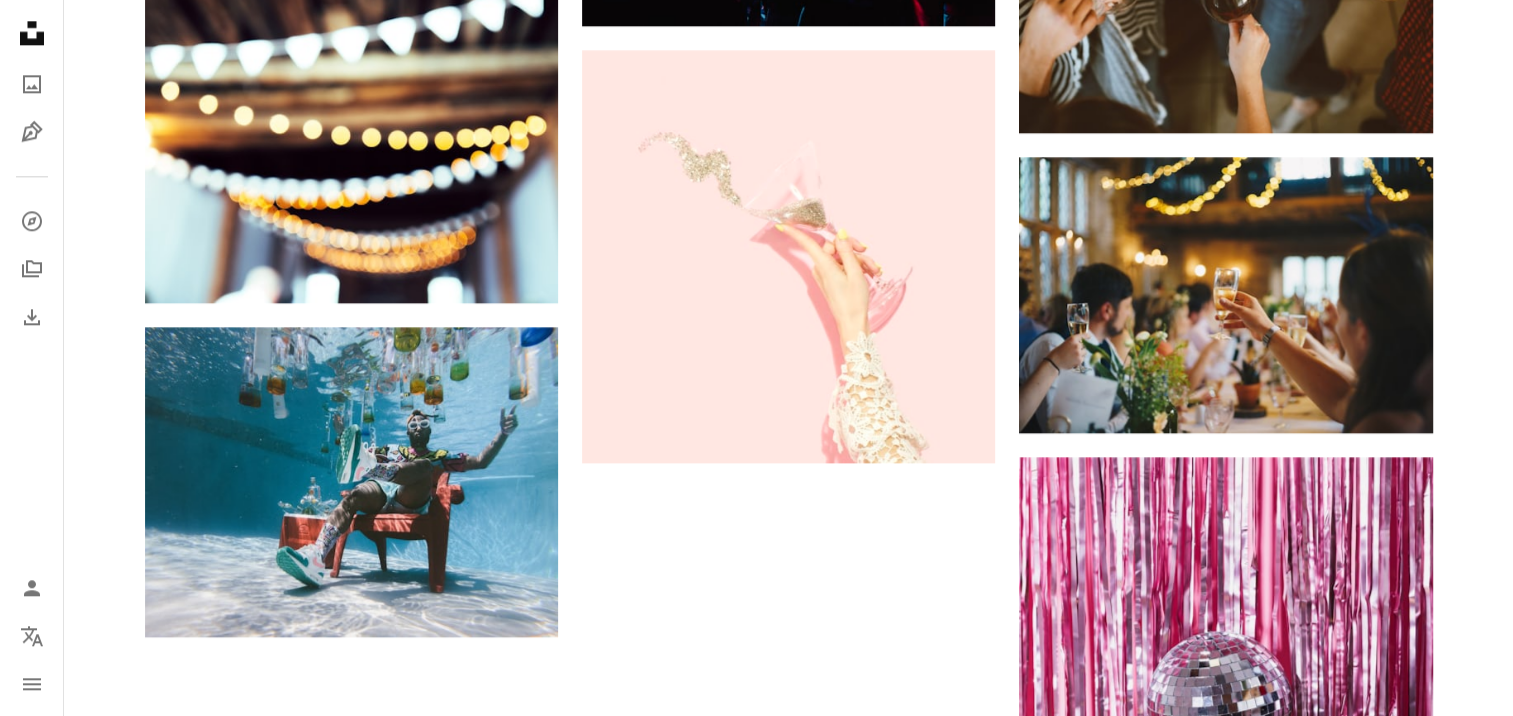 click on "Mehr laden" at bounding box center (789, 1053) 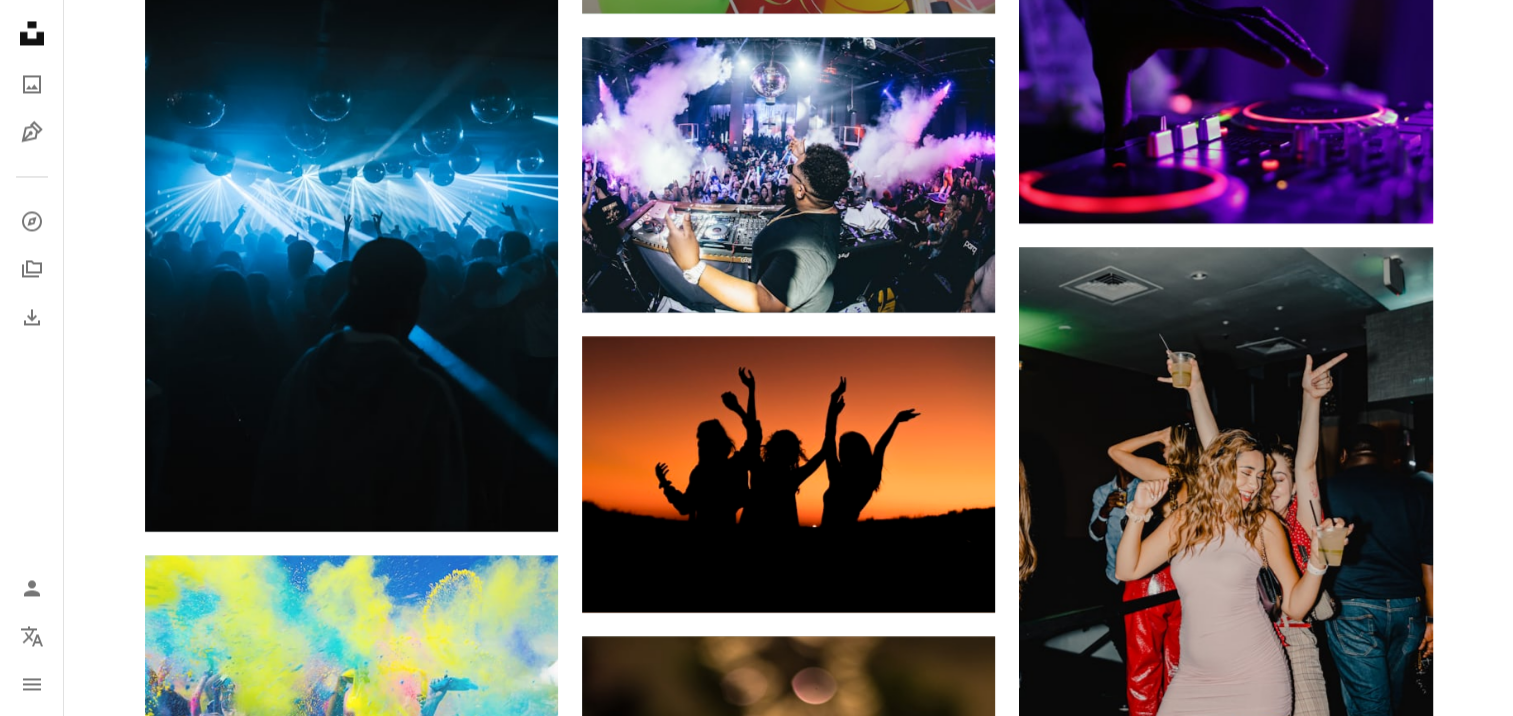 scroll, scrollTop: 3500, scrollLeft: 0, axis: vertical 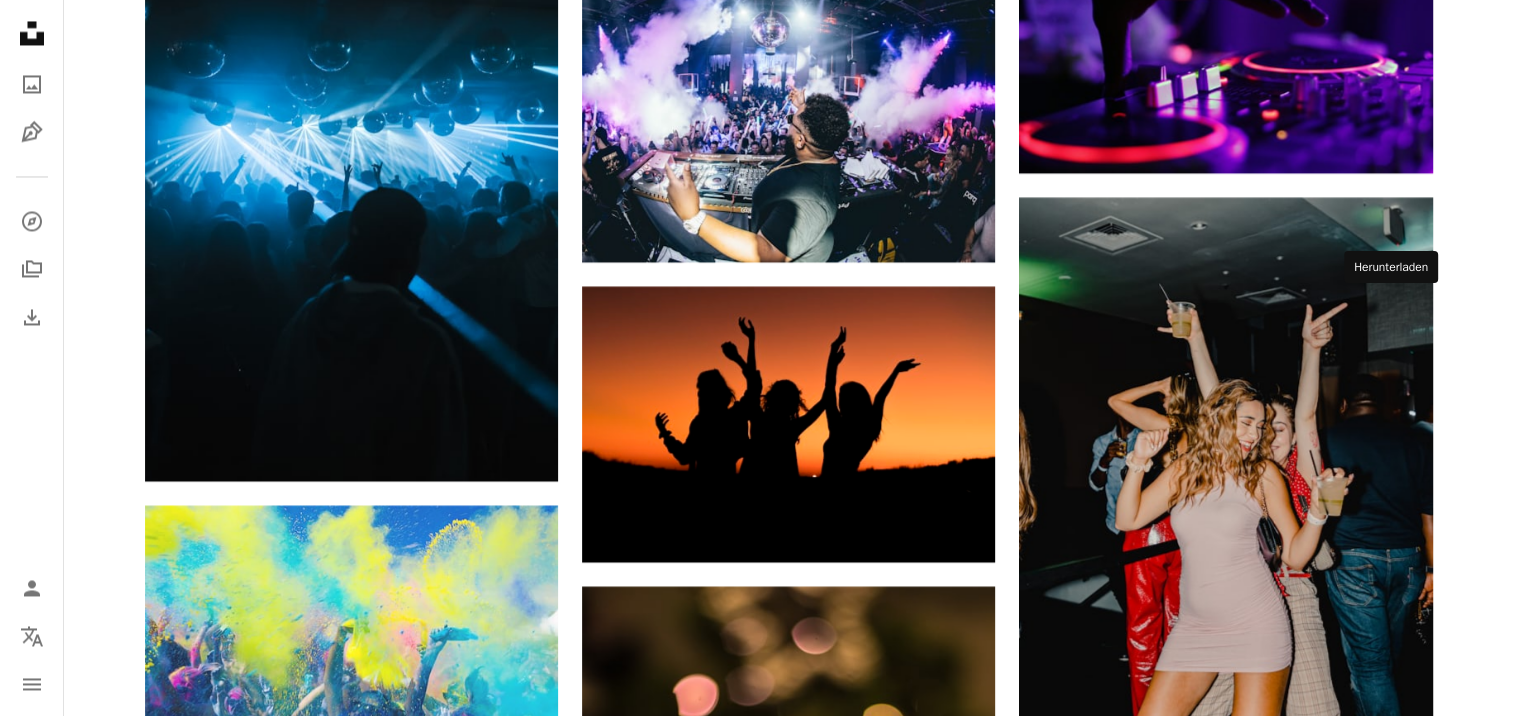 click on "Arrow pointing down" 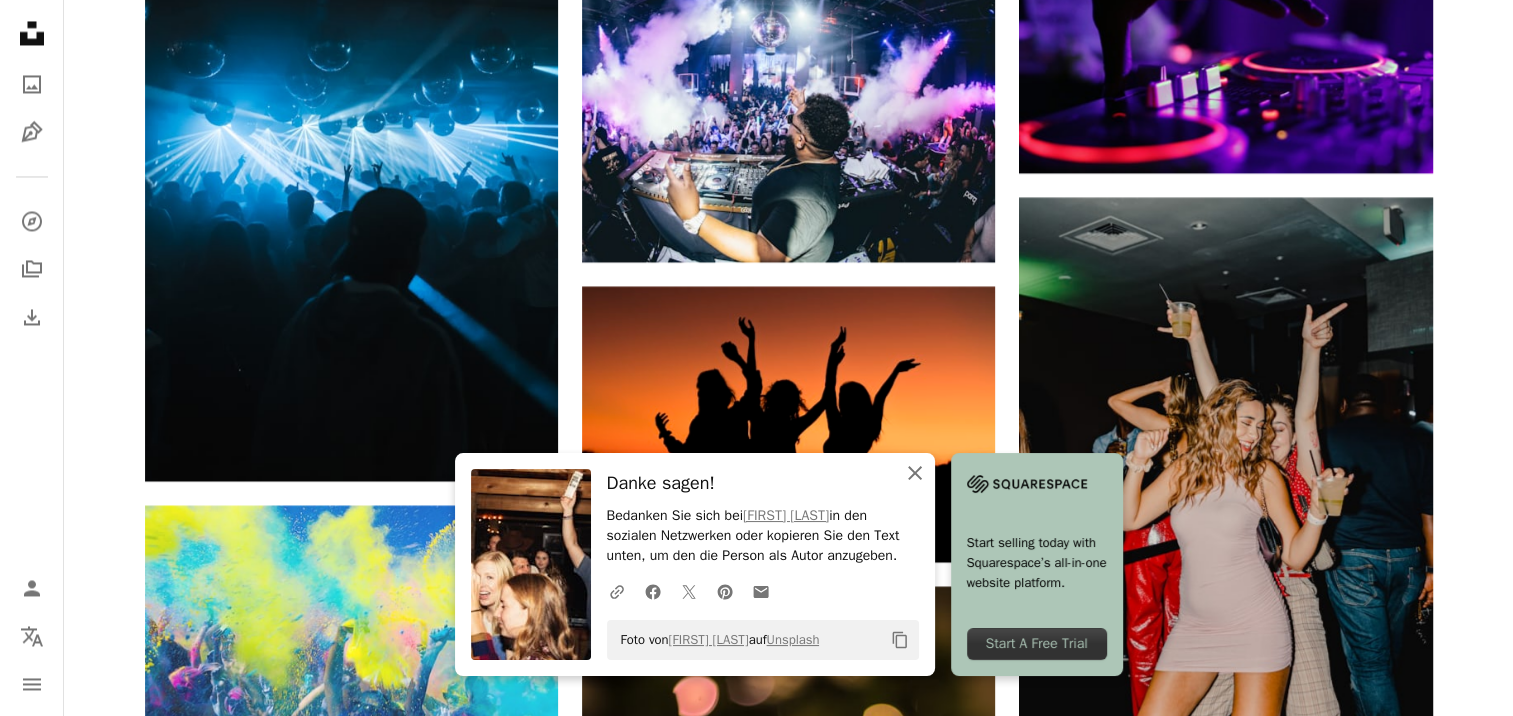 click on "An X shape" 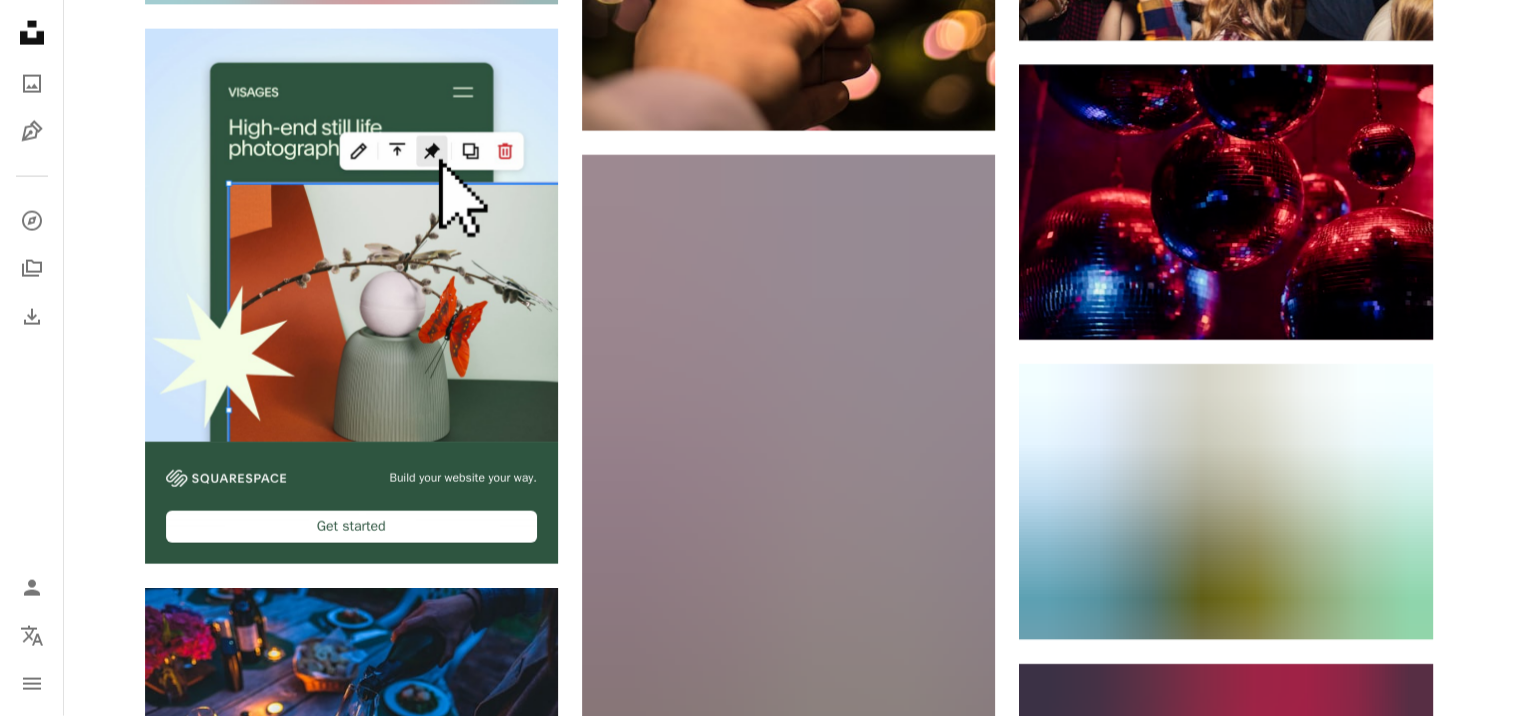 scroll, scrollTop: 4900, scrollLeft: 0, axis: vertical 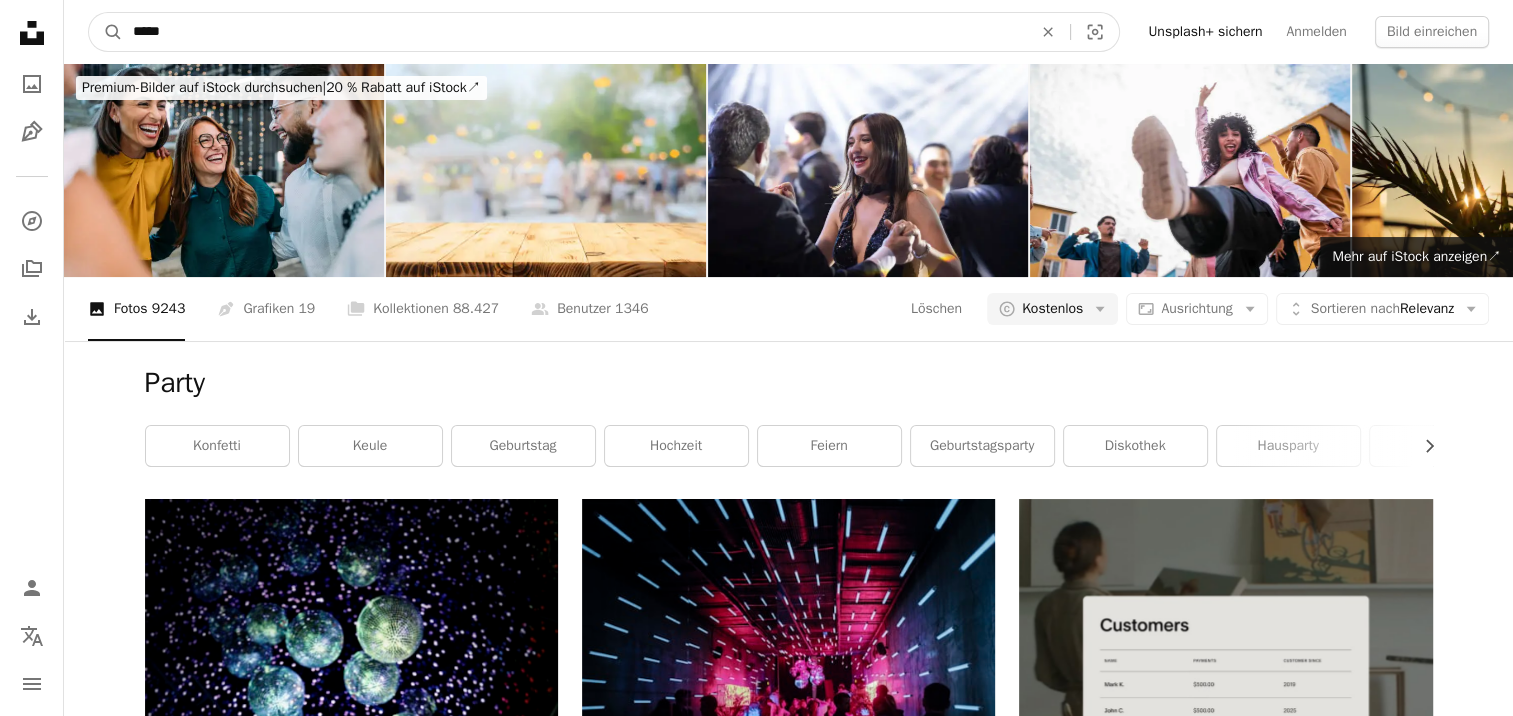 drag, startPoint x: 316, startPoint y: 32, endPoint x: -4, endPoint y: 23, distance: 320.12653 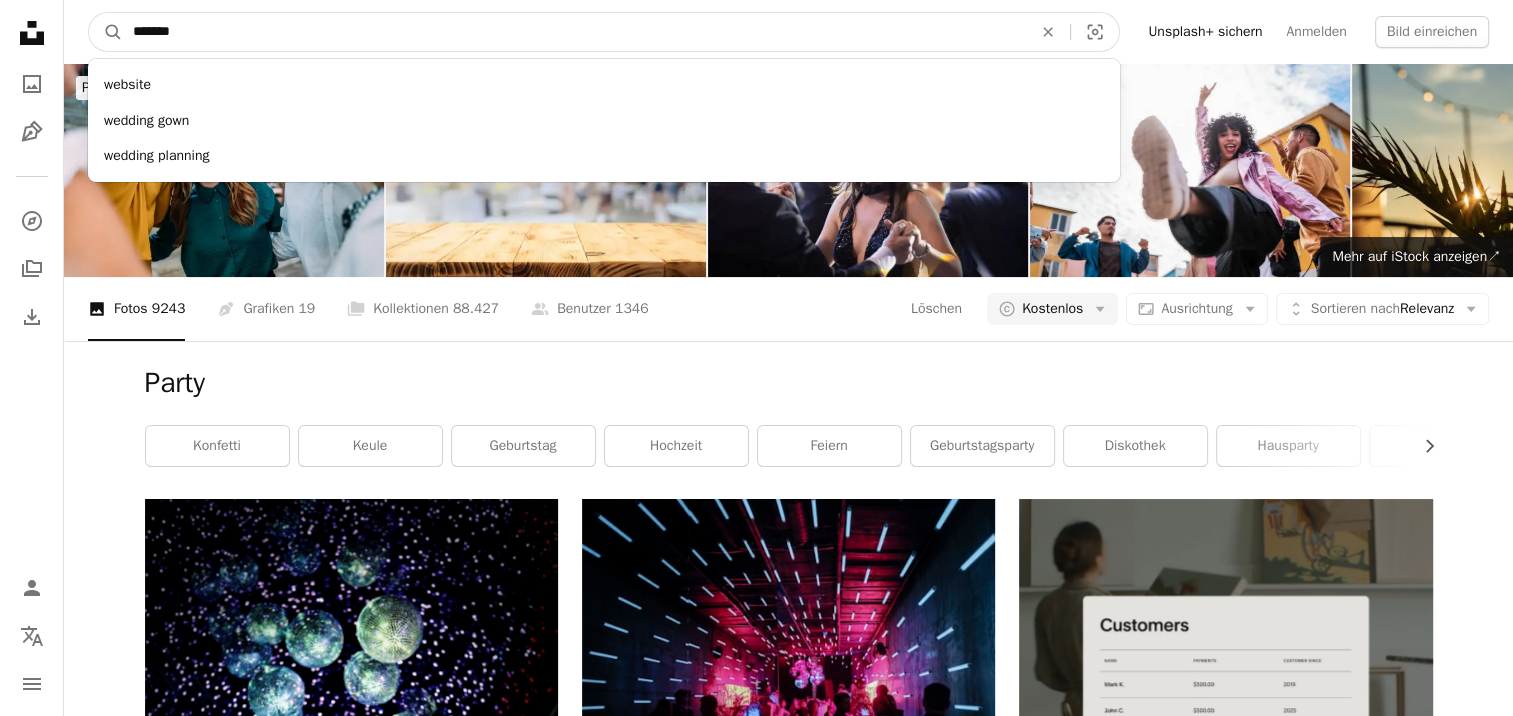 type on "*******" 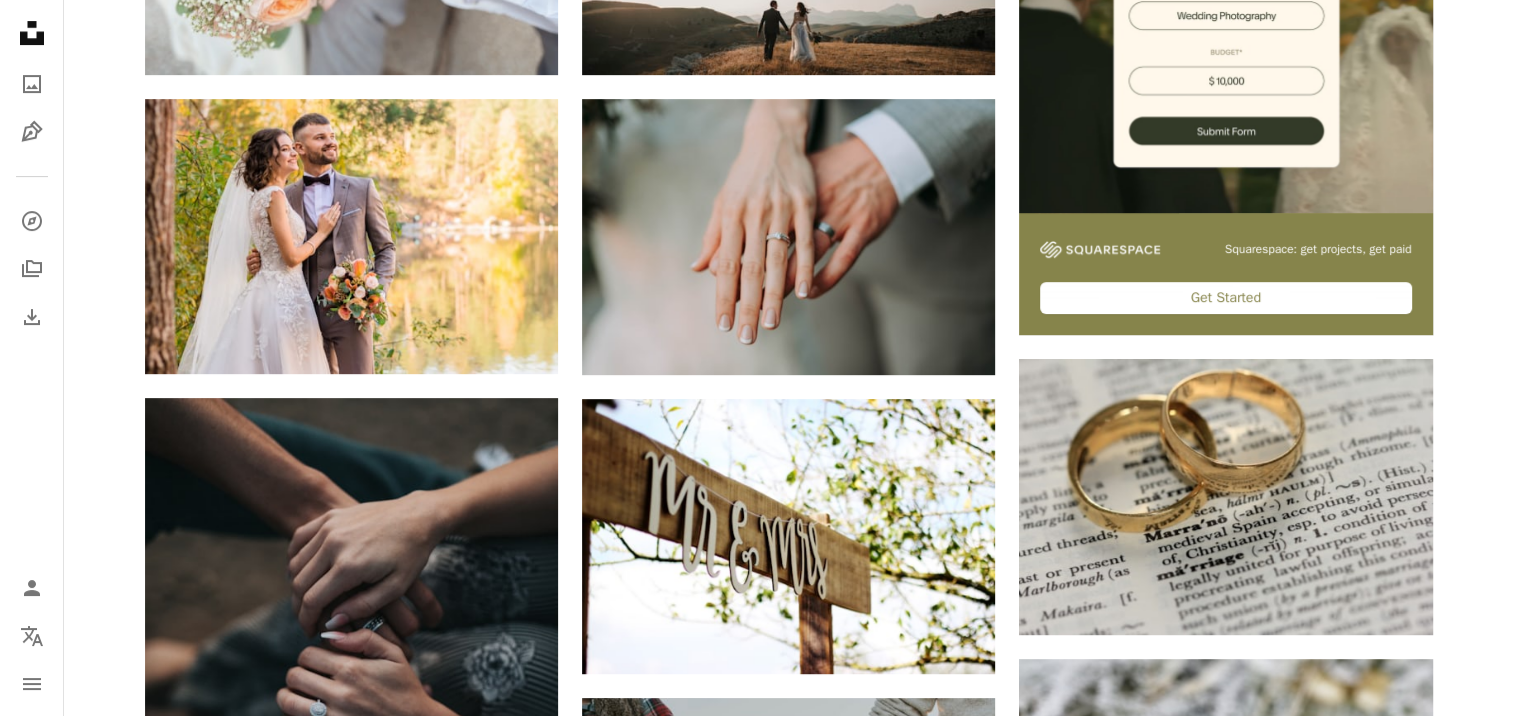 scroll, scrollTop: 0, scrollLeft: 0, axis: both 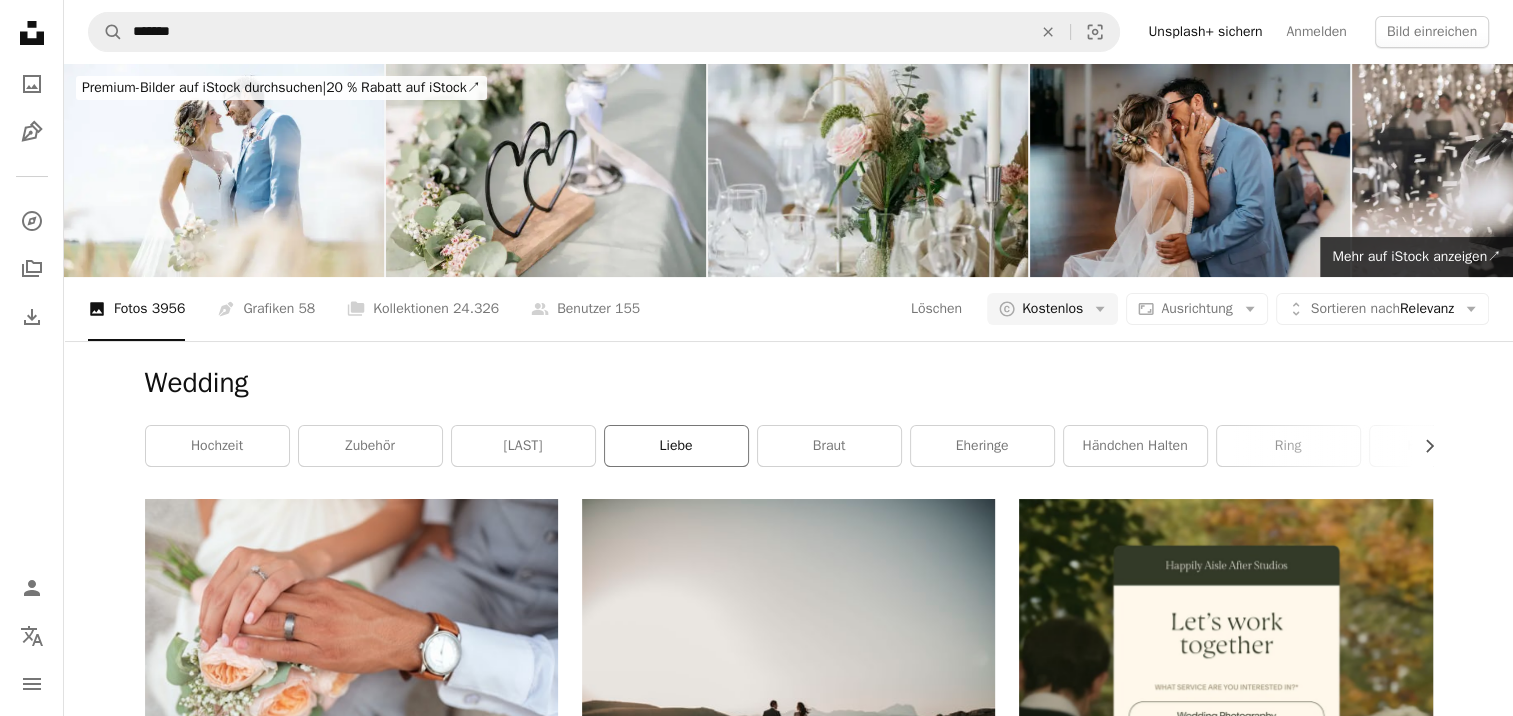 click on "Liebe" at bounding box center [676, 446] 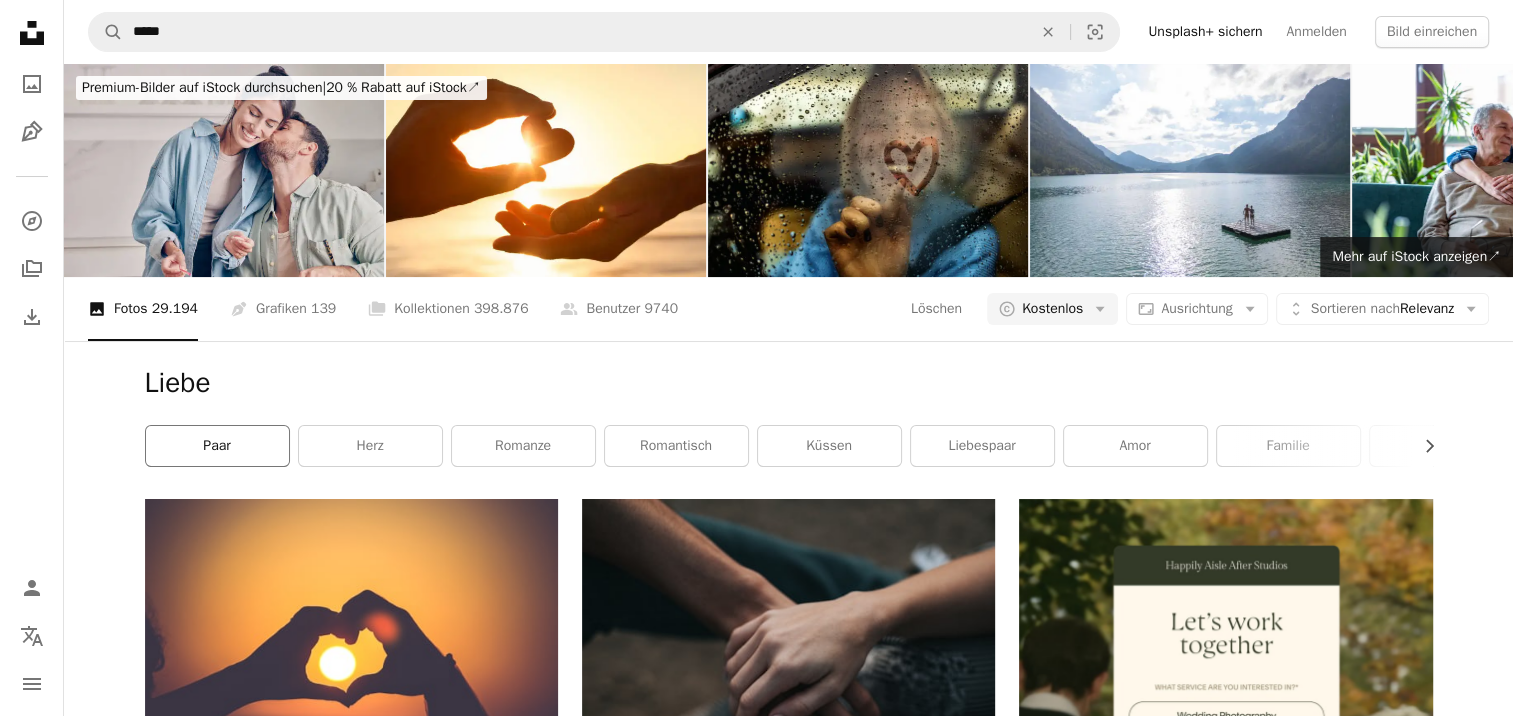 click on "Paar" at bounding box center [217, 446] 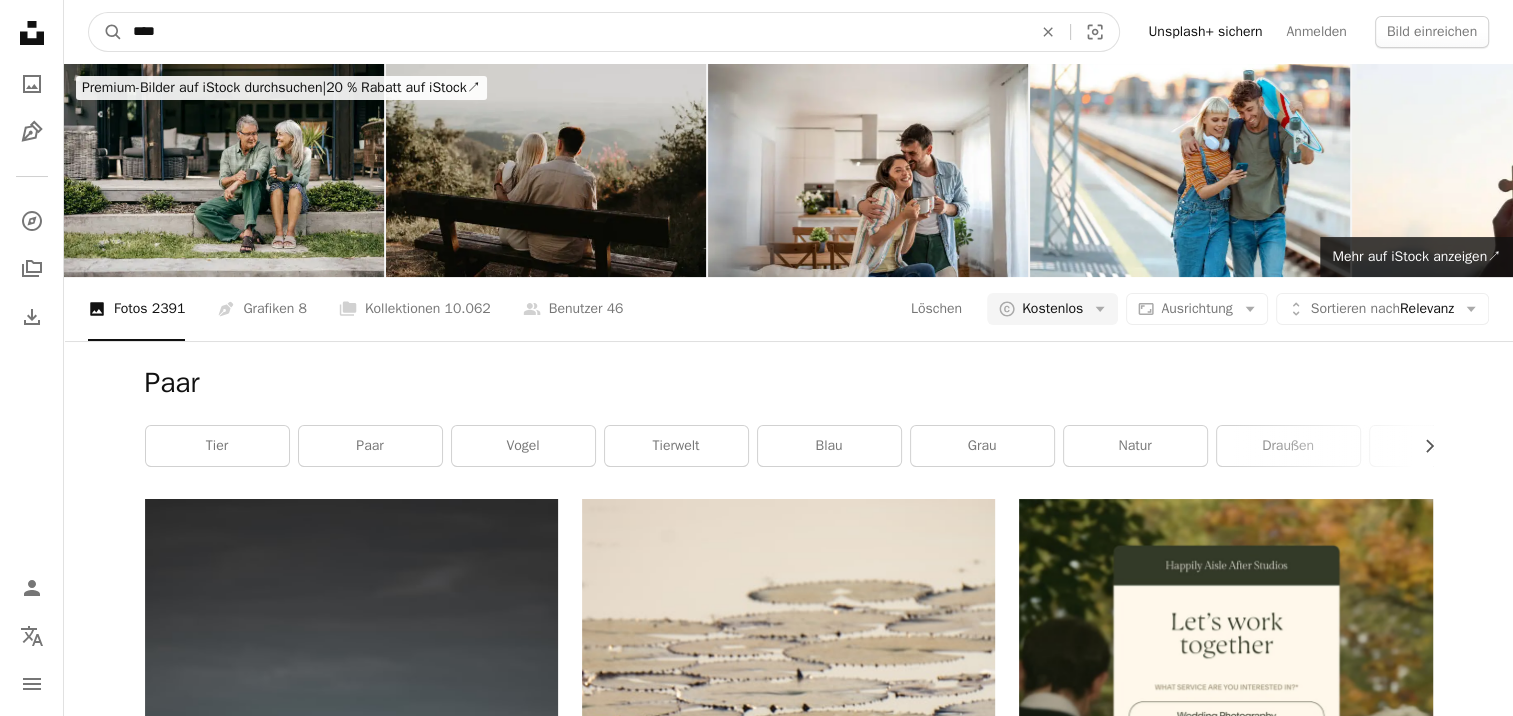 drag, startPoint x: 296, startPoint y: 32, endPoint x: 0, endPoint y: 29, distance: 296.0152 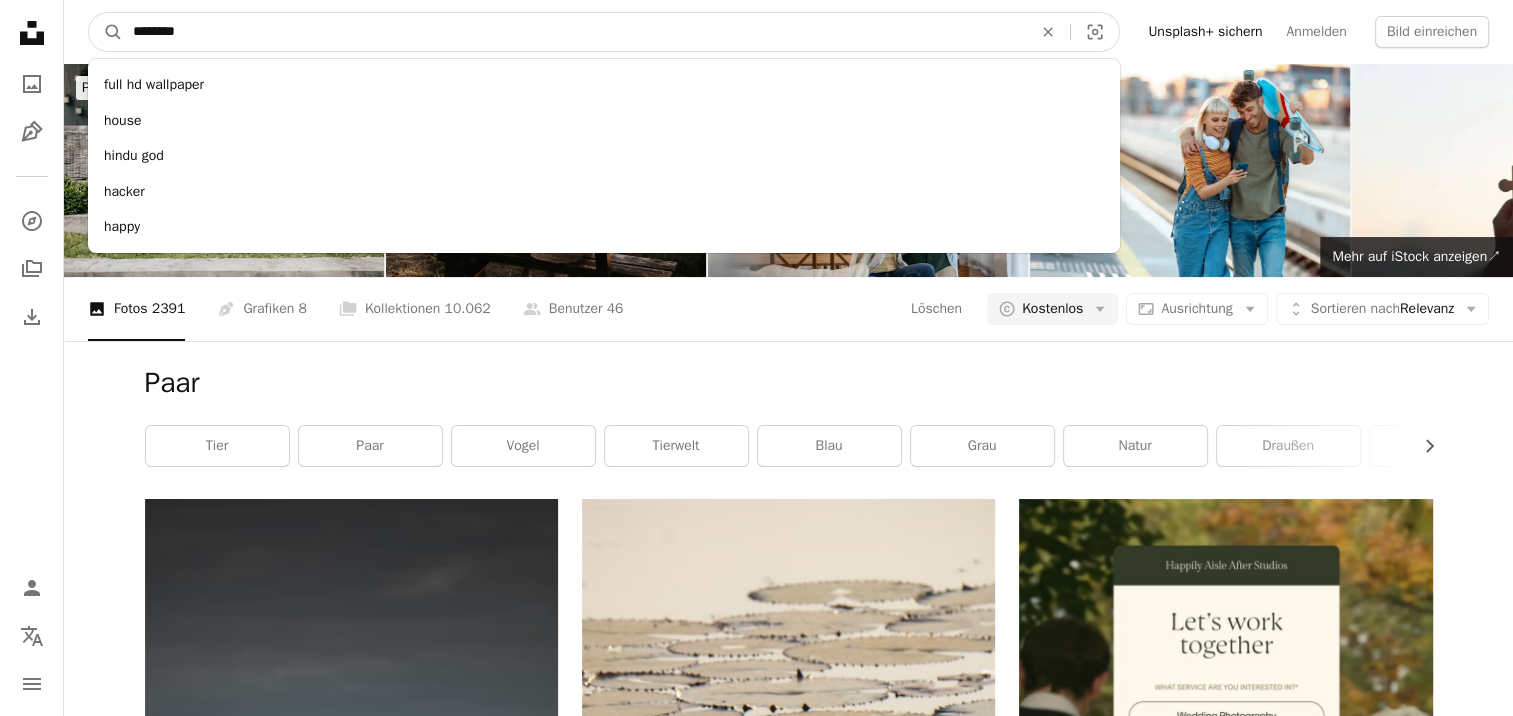 type on "********" 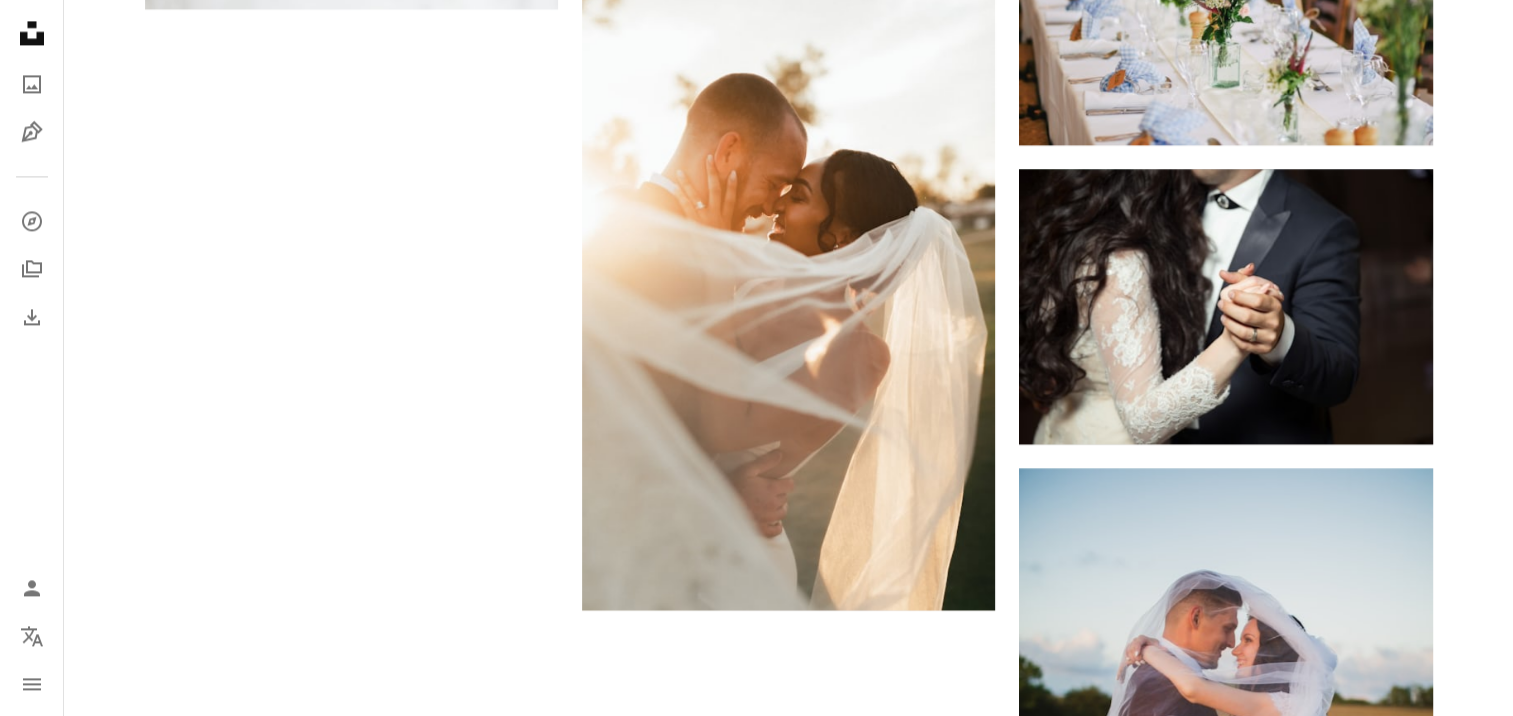 scroll, scrollTop: 3125, scrollLeft: 0, axis: vertical 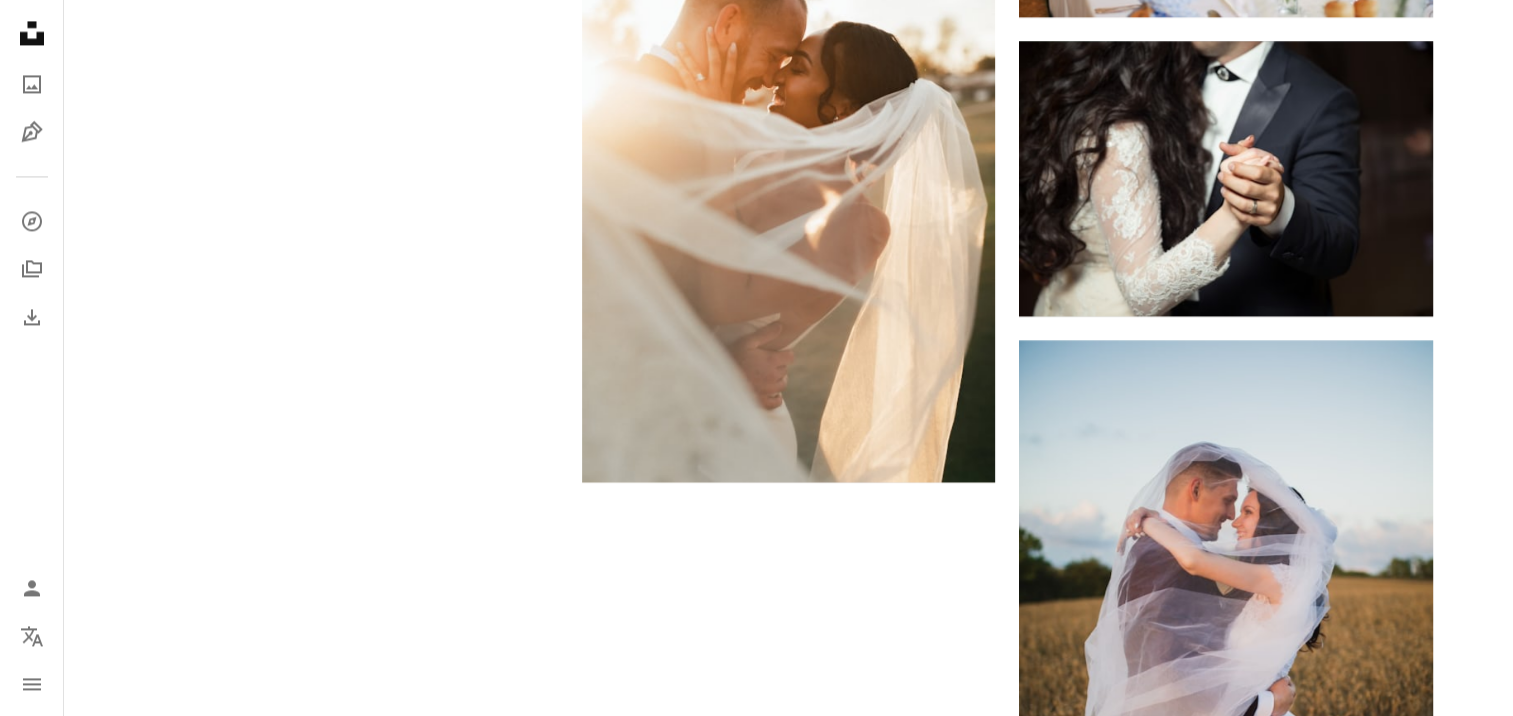 click on "Mehr laden" at bounding box center [789, 1002] 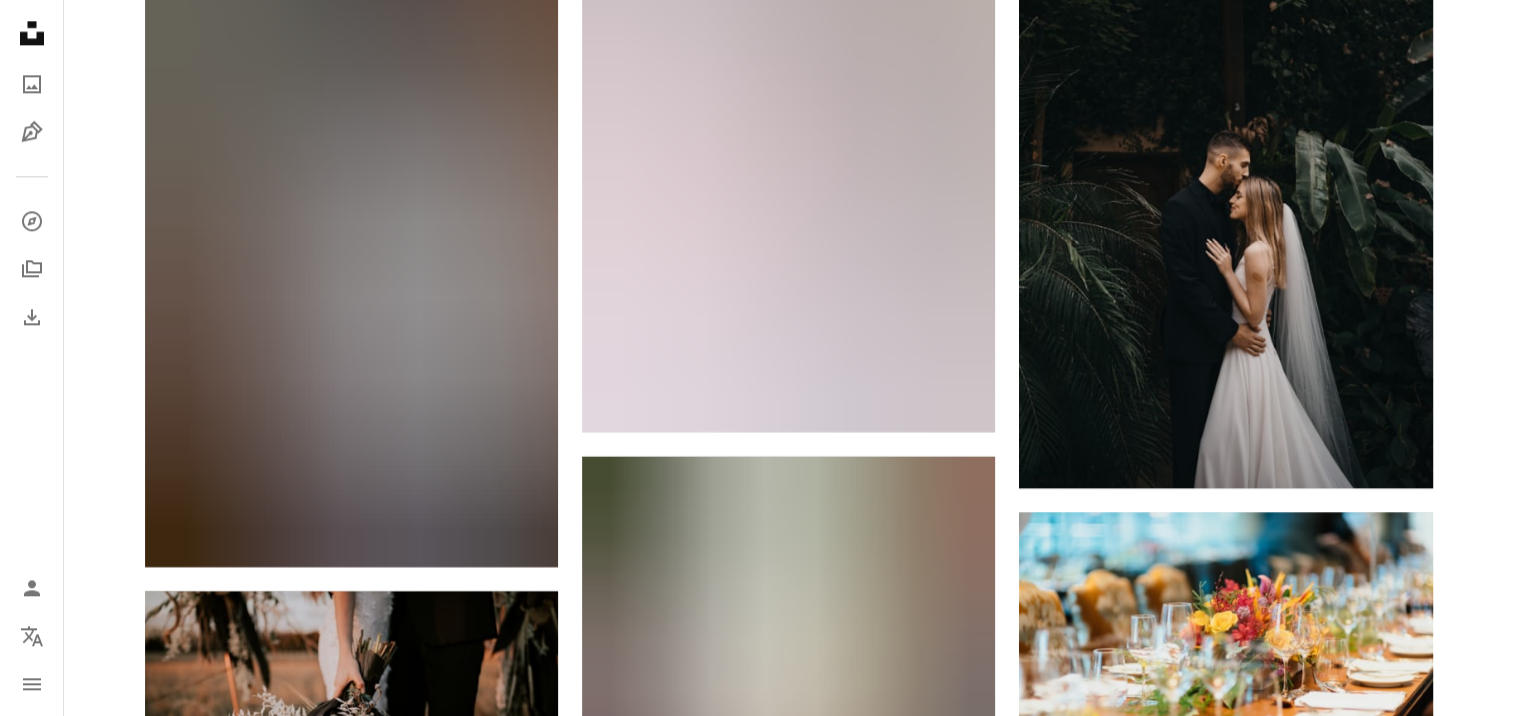 scroll, scrollTop: 10625, scrollLeft: 0, axis: vertical 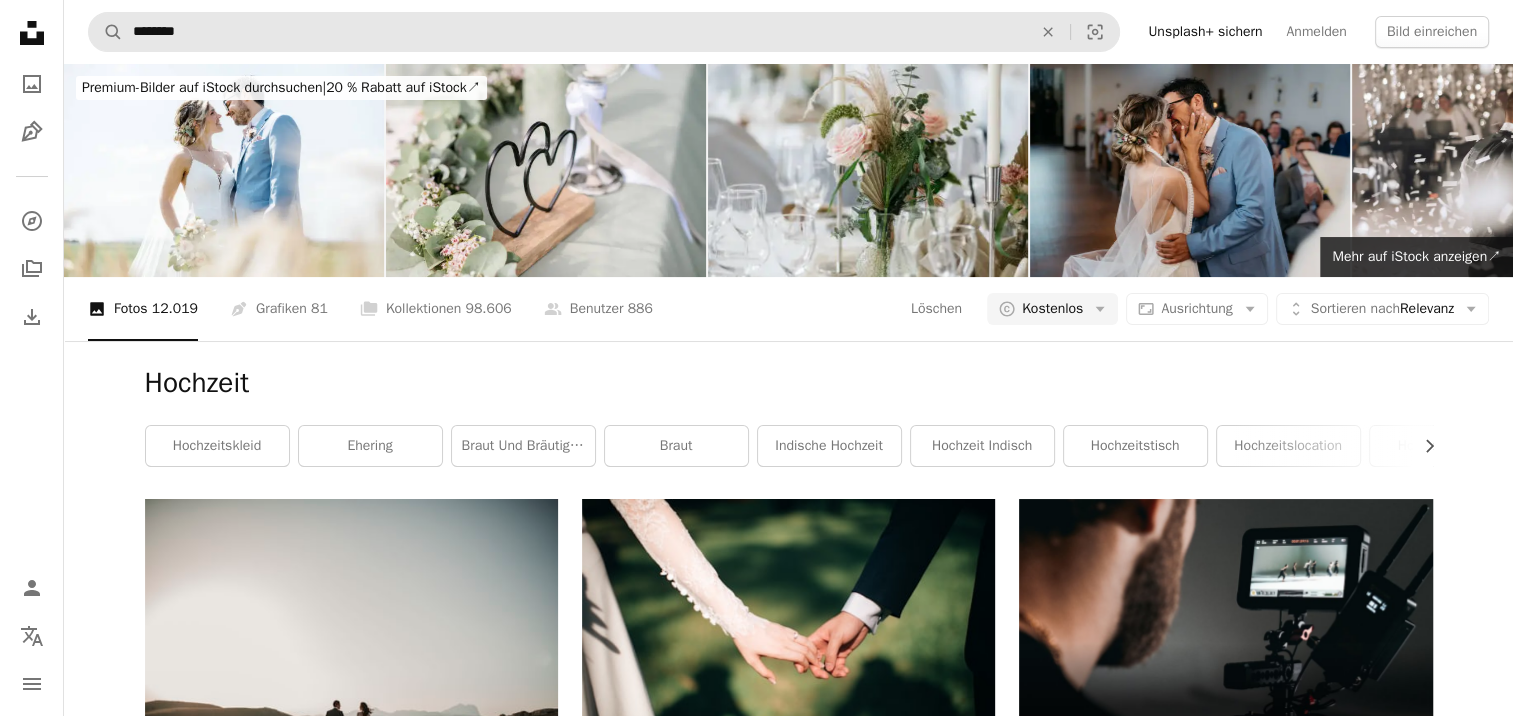 drag, startPoint x: 353, startPoint y: 9, endPoint x: 297, endPoint y: 21, distance: 57.271286 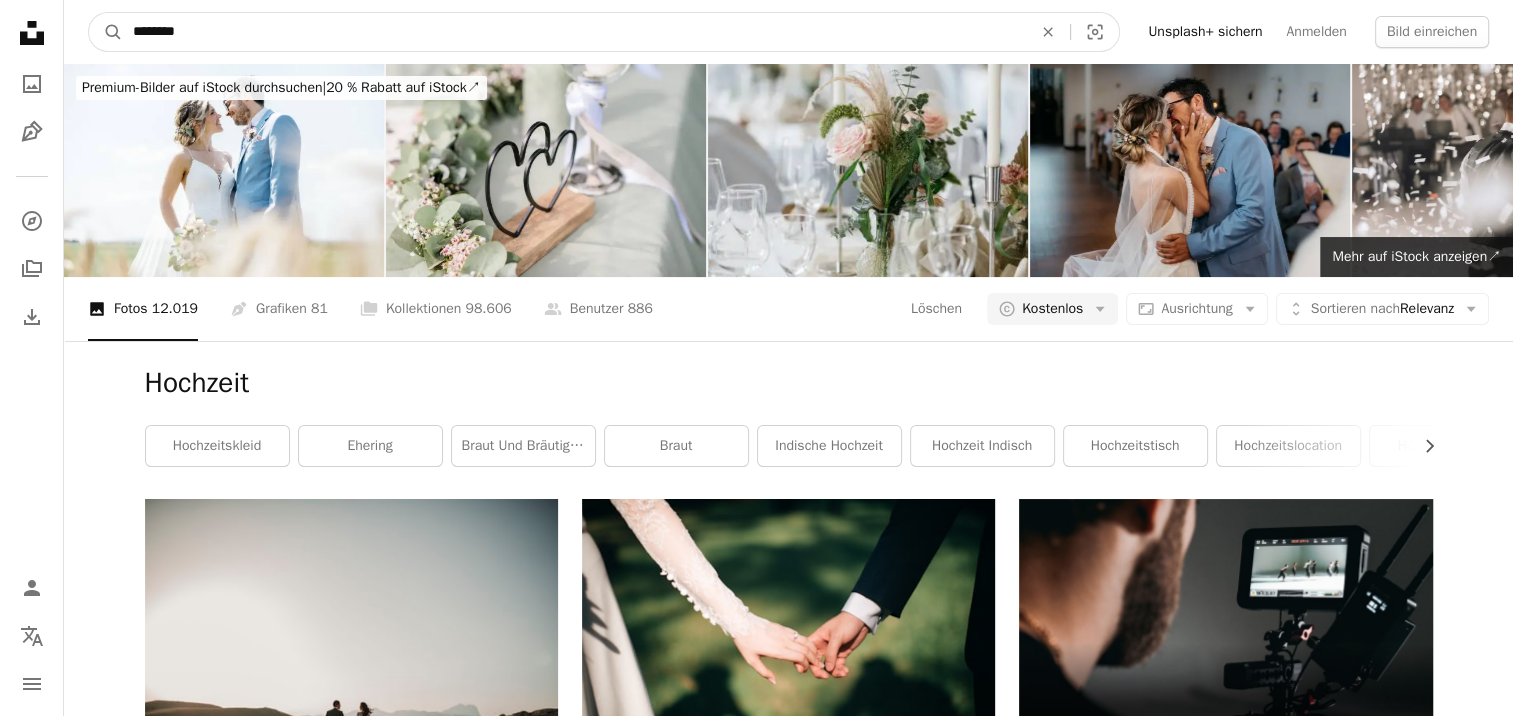 drag, startPoint x: 270, startPoint y: 29, endPoint x: -4, endPoint y: 43, distance: 274.35742 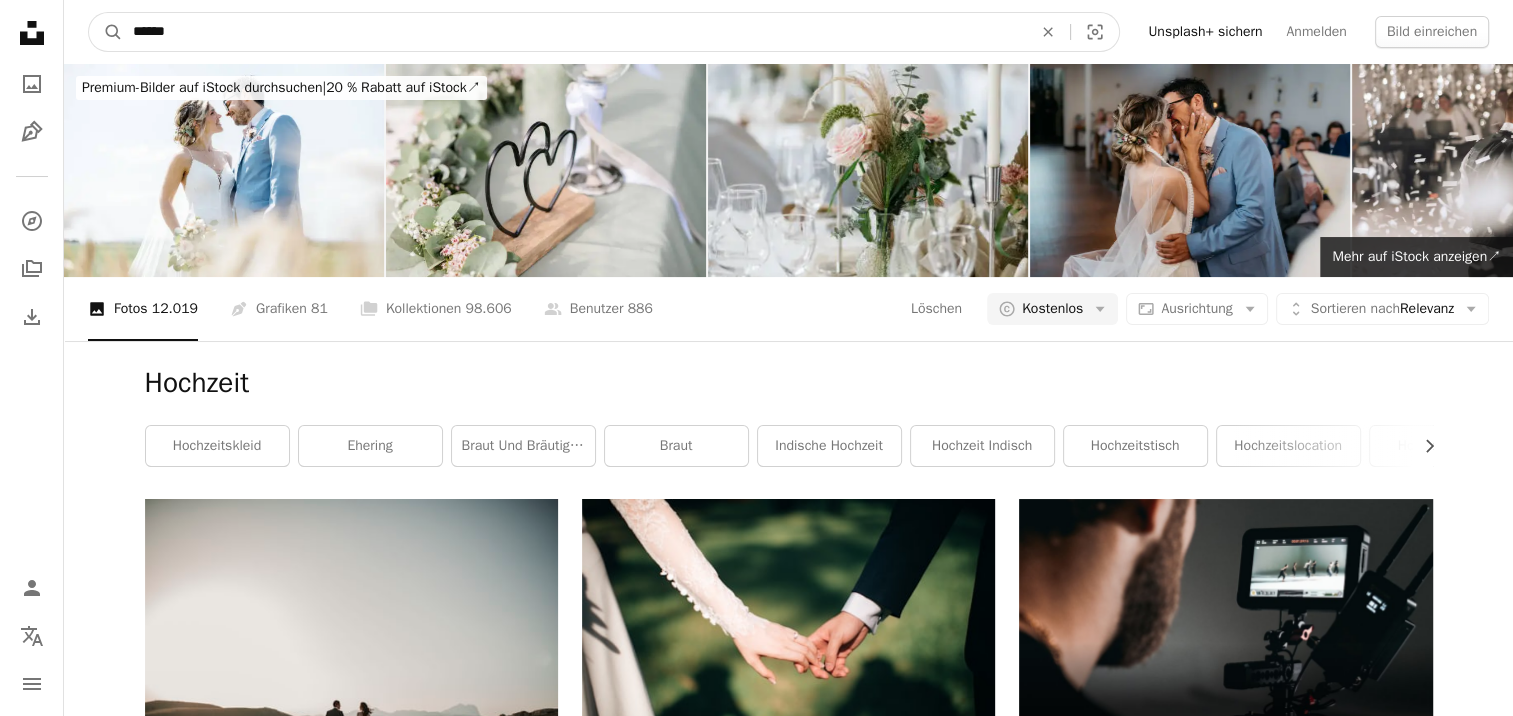 type on "******" 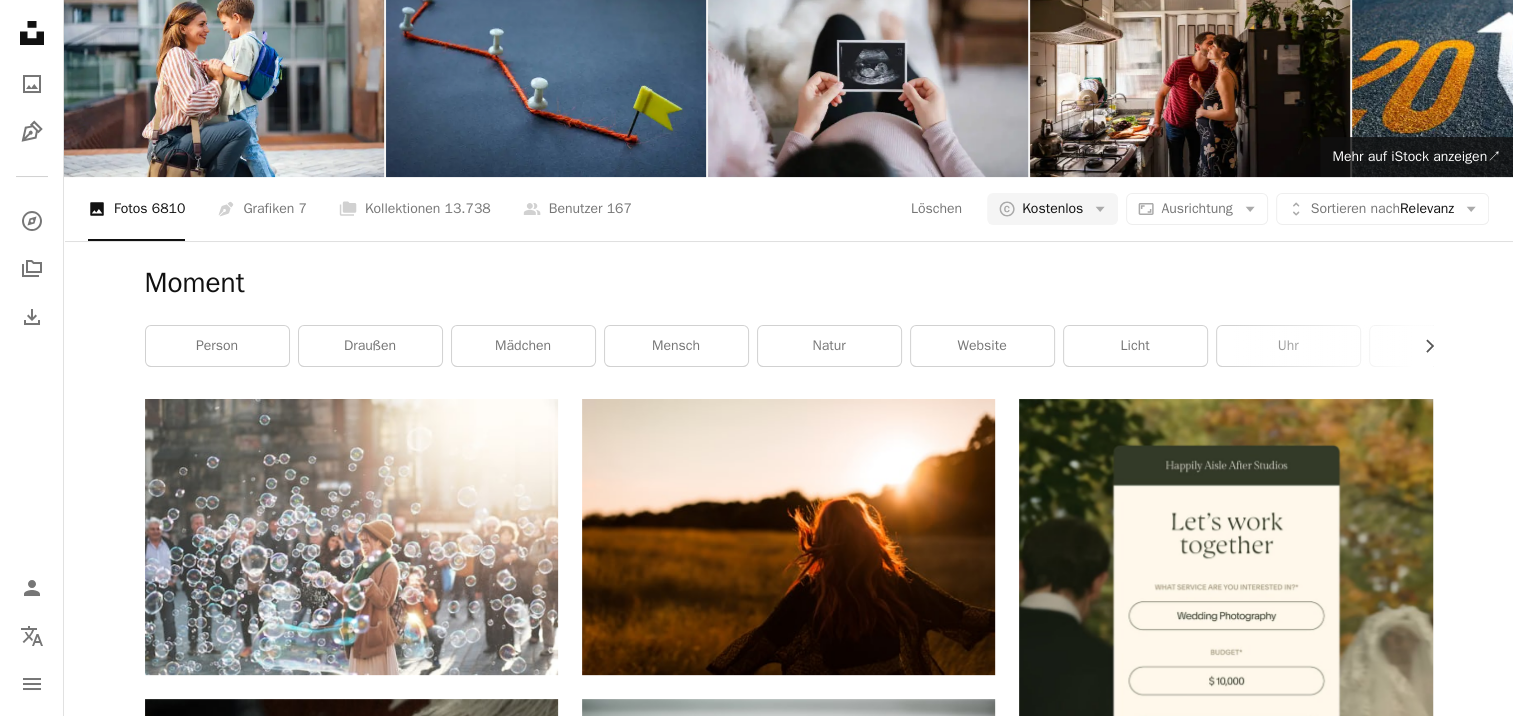 scroll, scrollTop: 0, scrollLeft: 0, axis: both 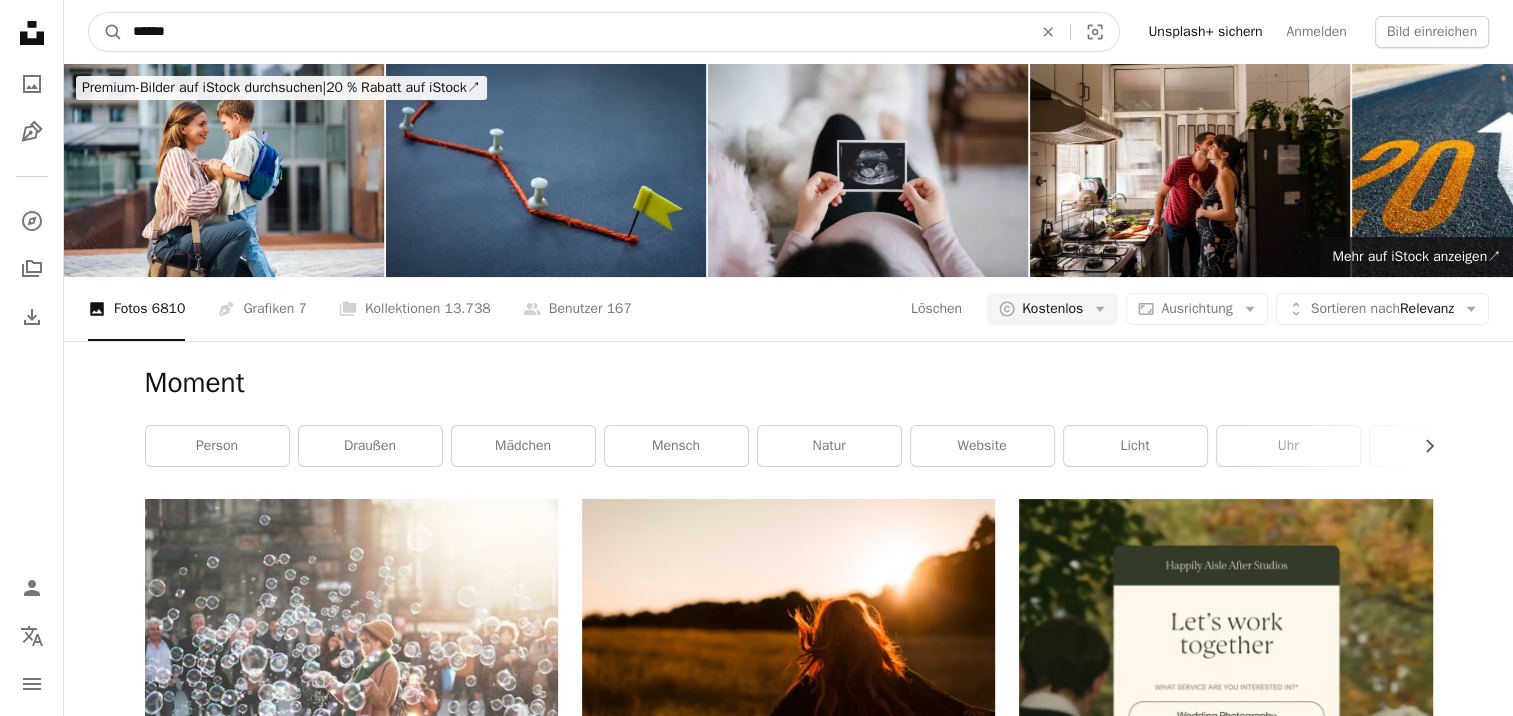 drag, startPoint x: 206, startPoint y: 42, endPoint x: -4, endPoint y: 44, distance: 210.00952 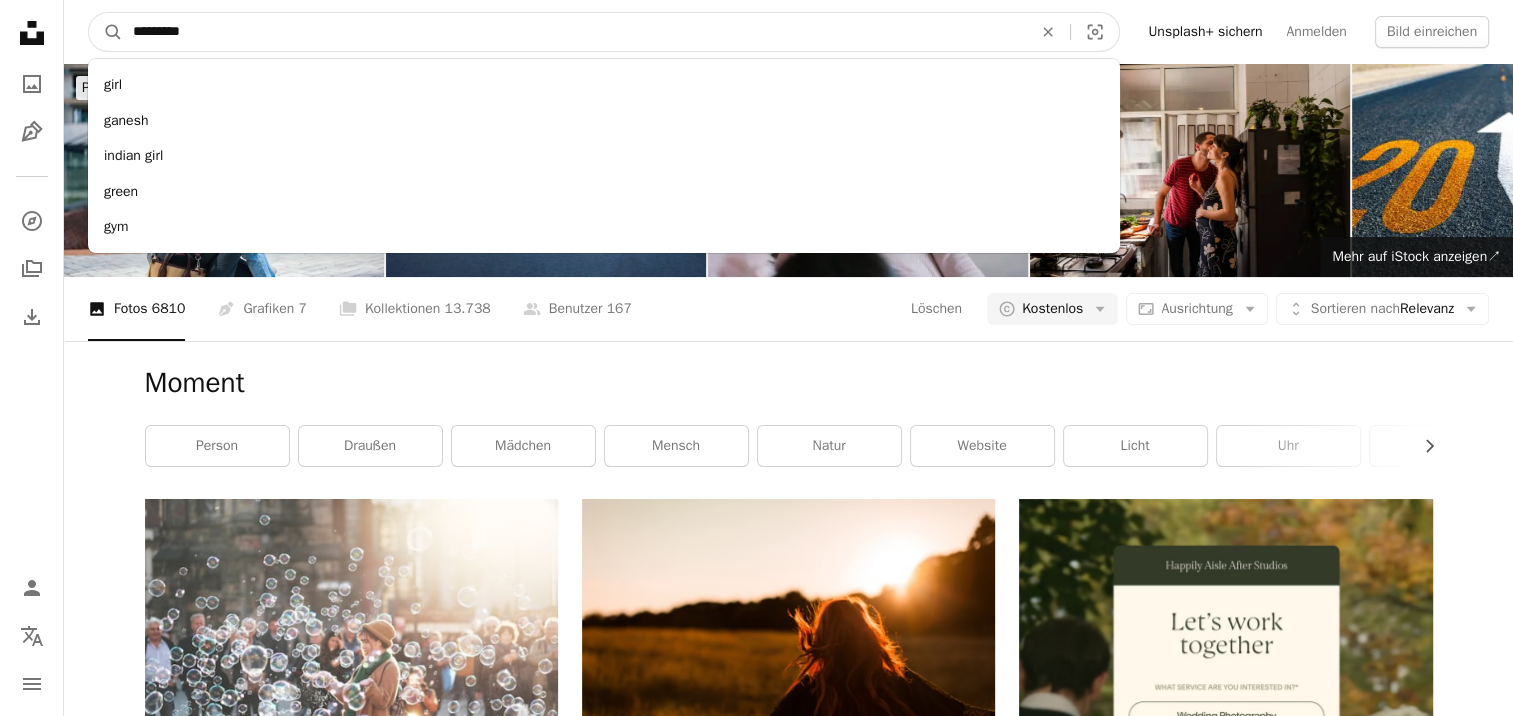 type on "*********" 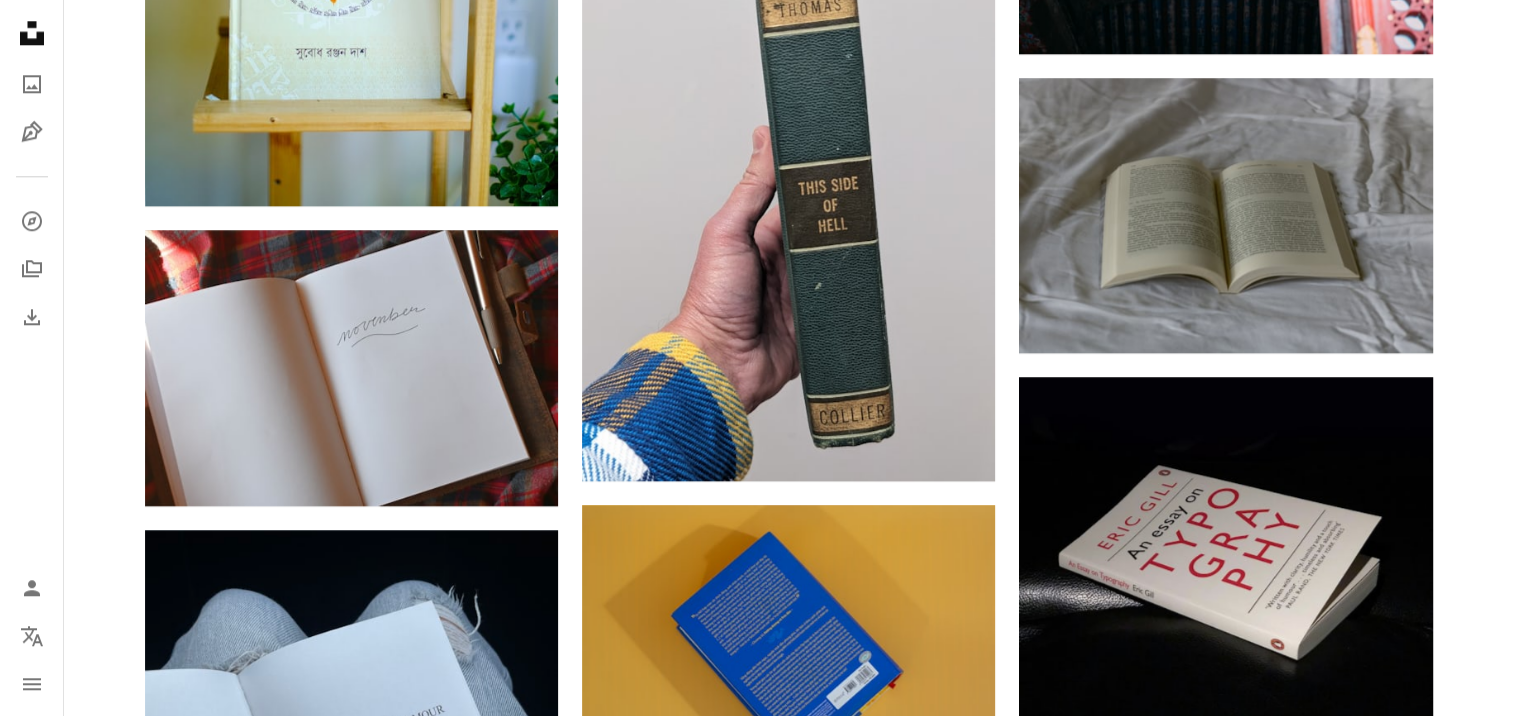 scroll, scrollTop: 2400, scrollLeft: 0, axis: vertical 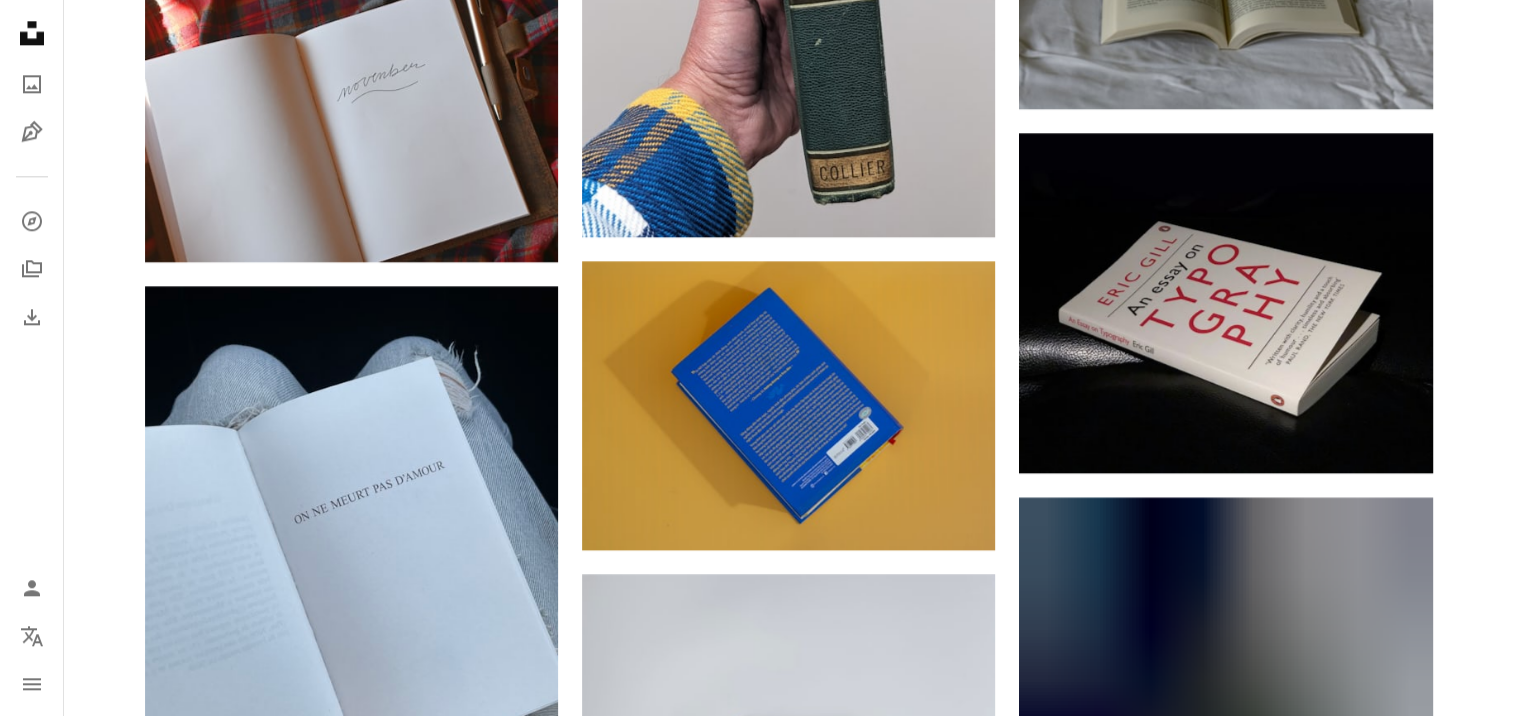 drag, startPoint x: 1482, startPoint y: 202, endPoint x: 1472, endPoint y: 208, distance: 11.661903 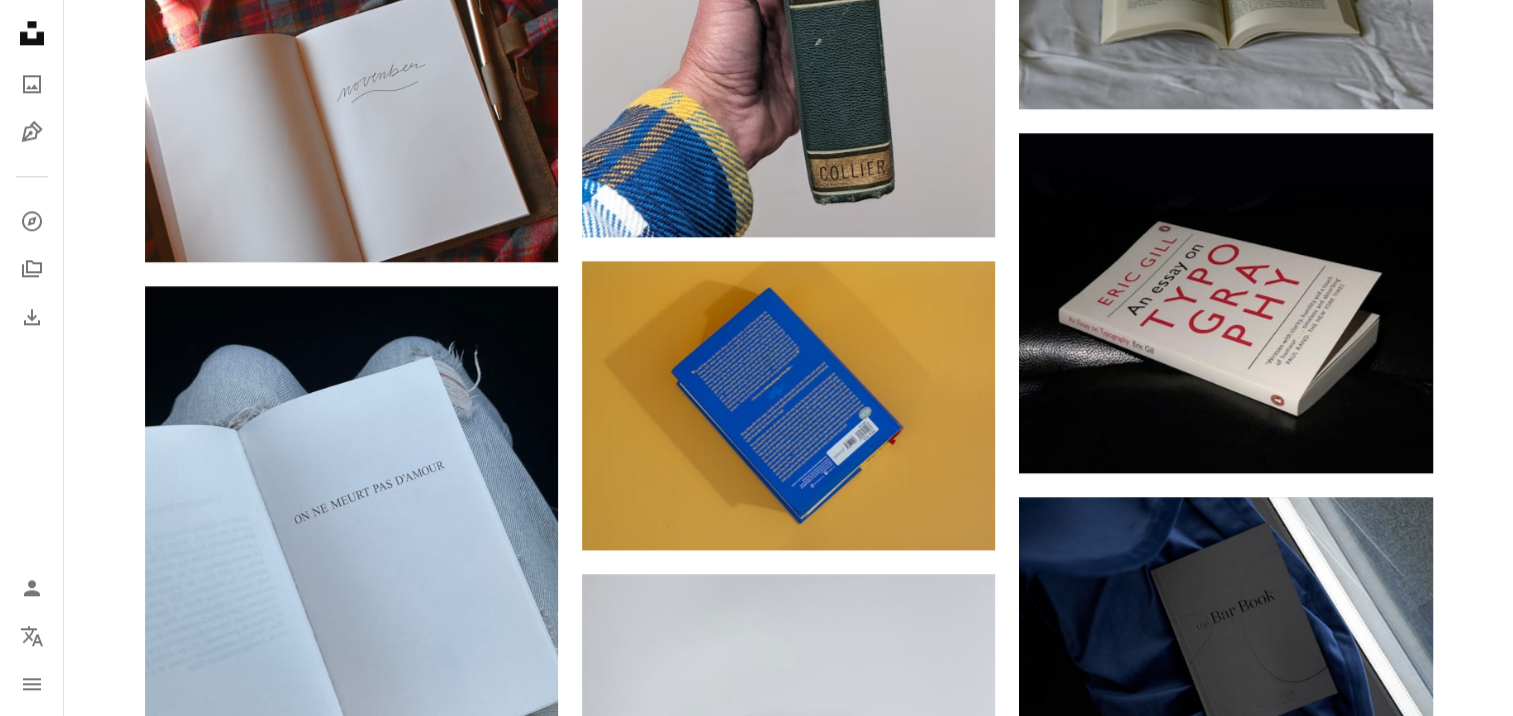 click on "[FIRST] [LAST]" at bounding box center [788, -248] 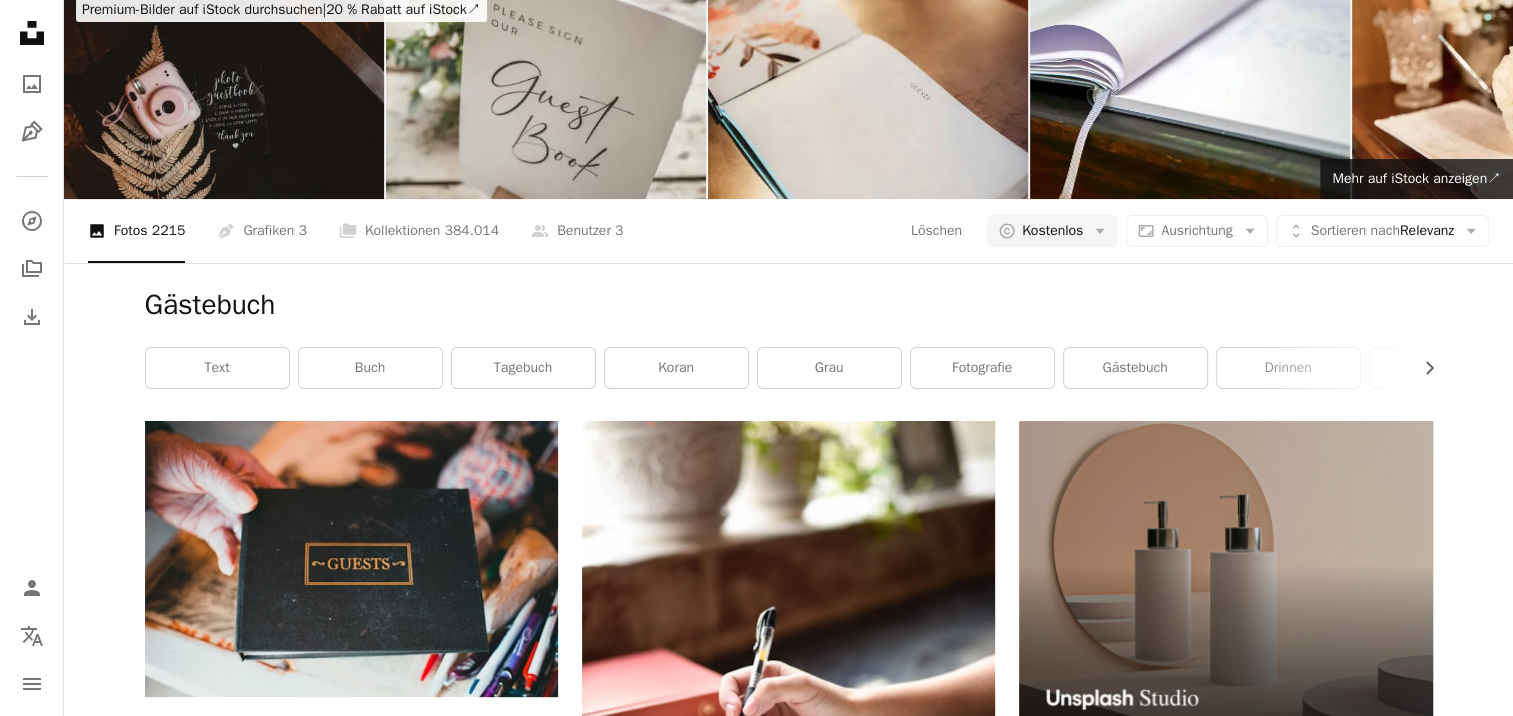 scroll, scrollTop: 0, scrollLeft: 0, axis: both 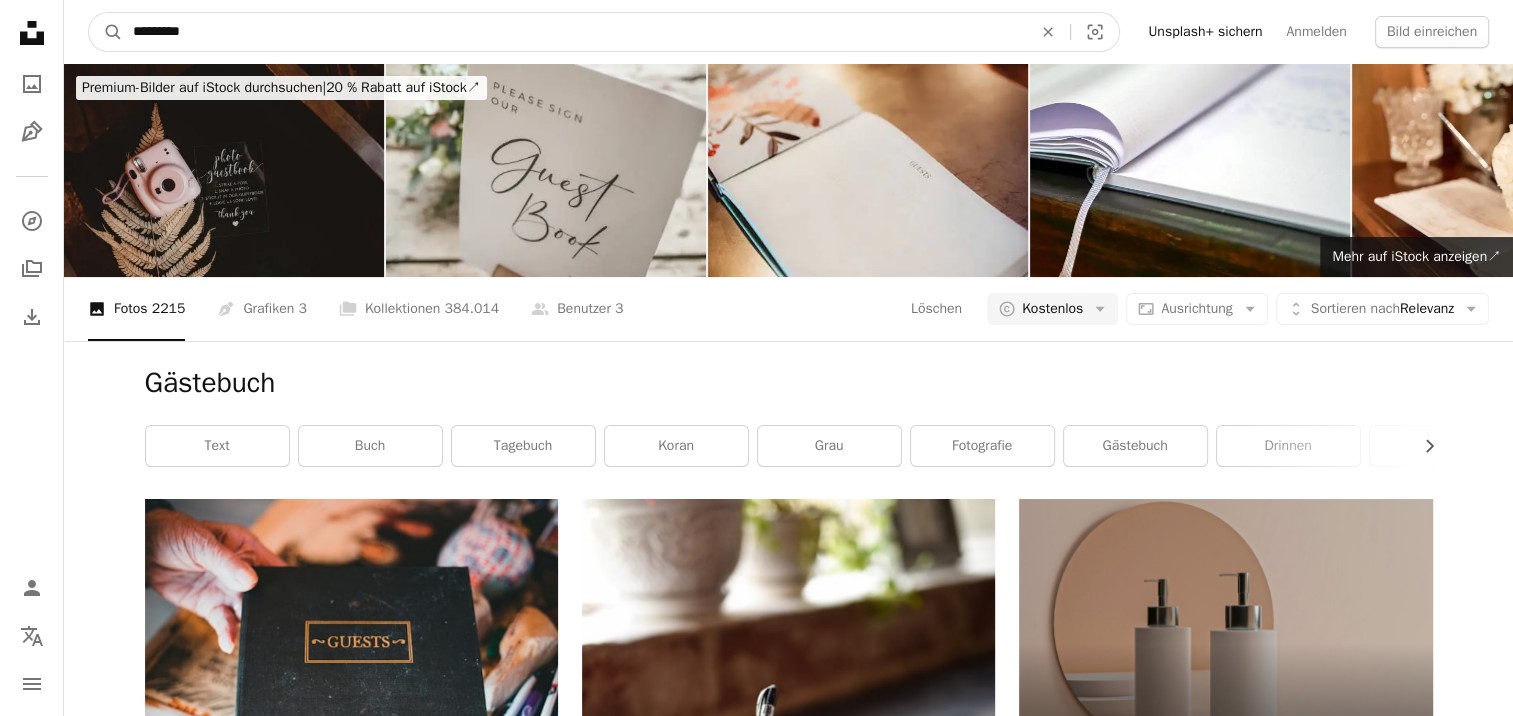 drag, startPoint x: 144, startPoint y: 46, endPoint x: 0, endPoint y: 42, distance: 144.05554 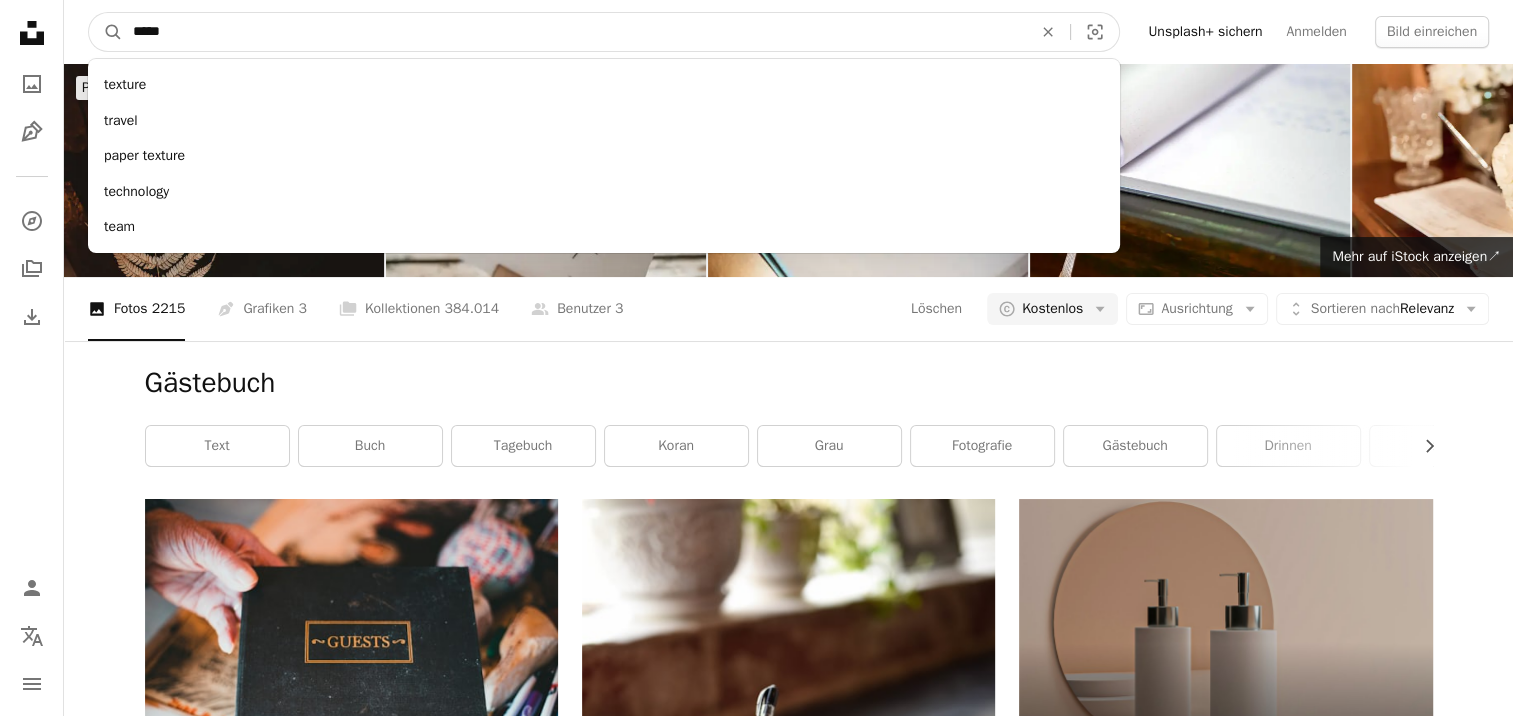 type on "*****" 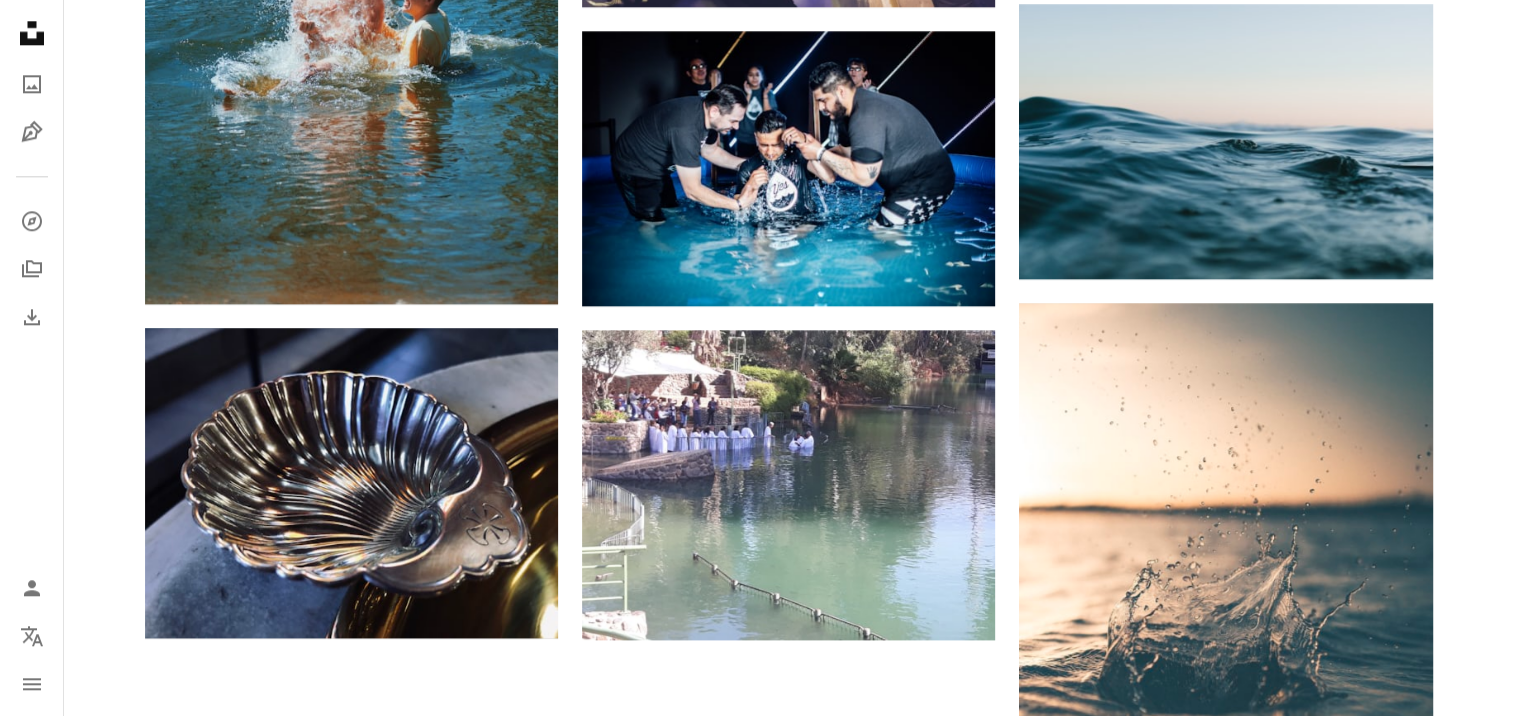 scroll, scrollTop: 2300, scrollLeft: 0, axis: vertical 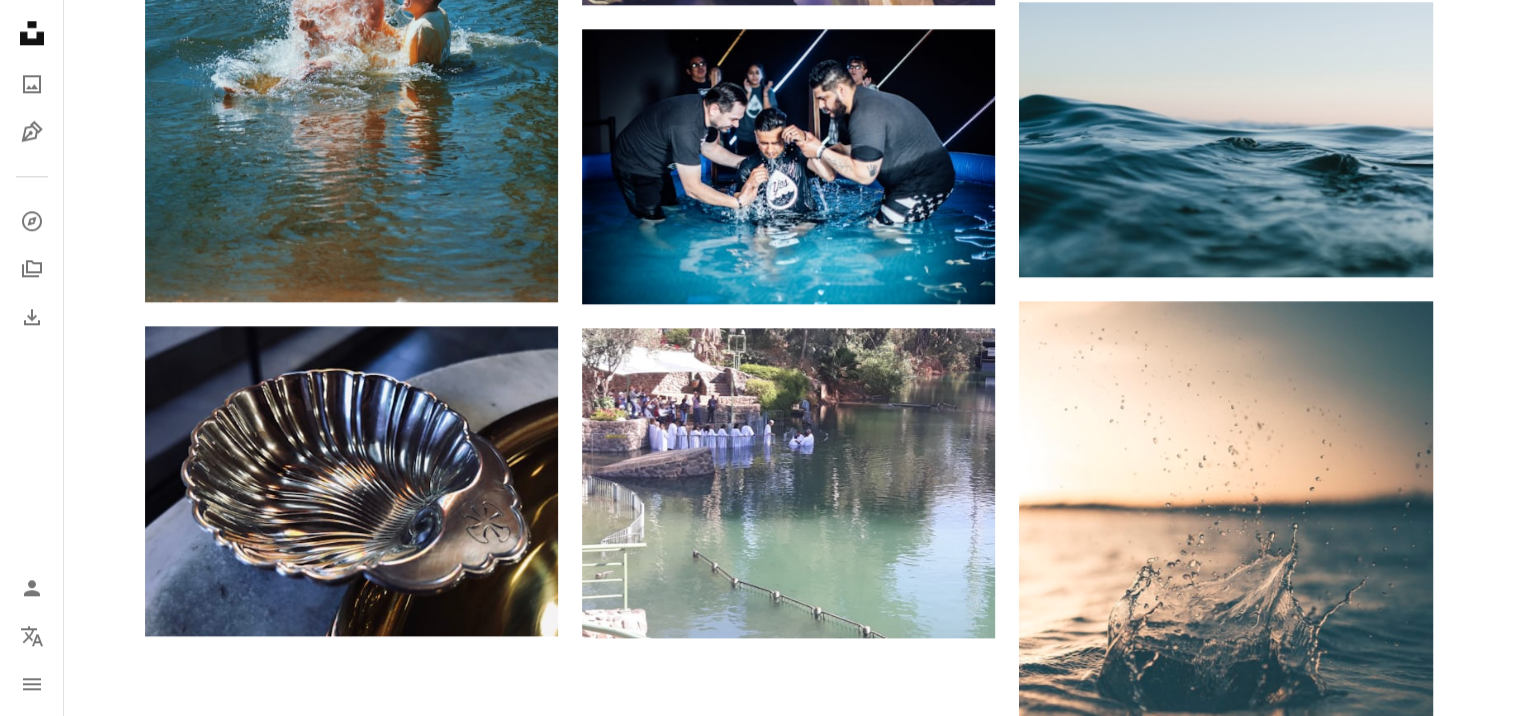 click on "Mehr laden" at bounding box center [789, 1001] 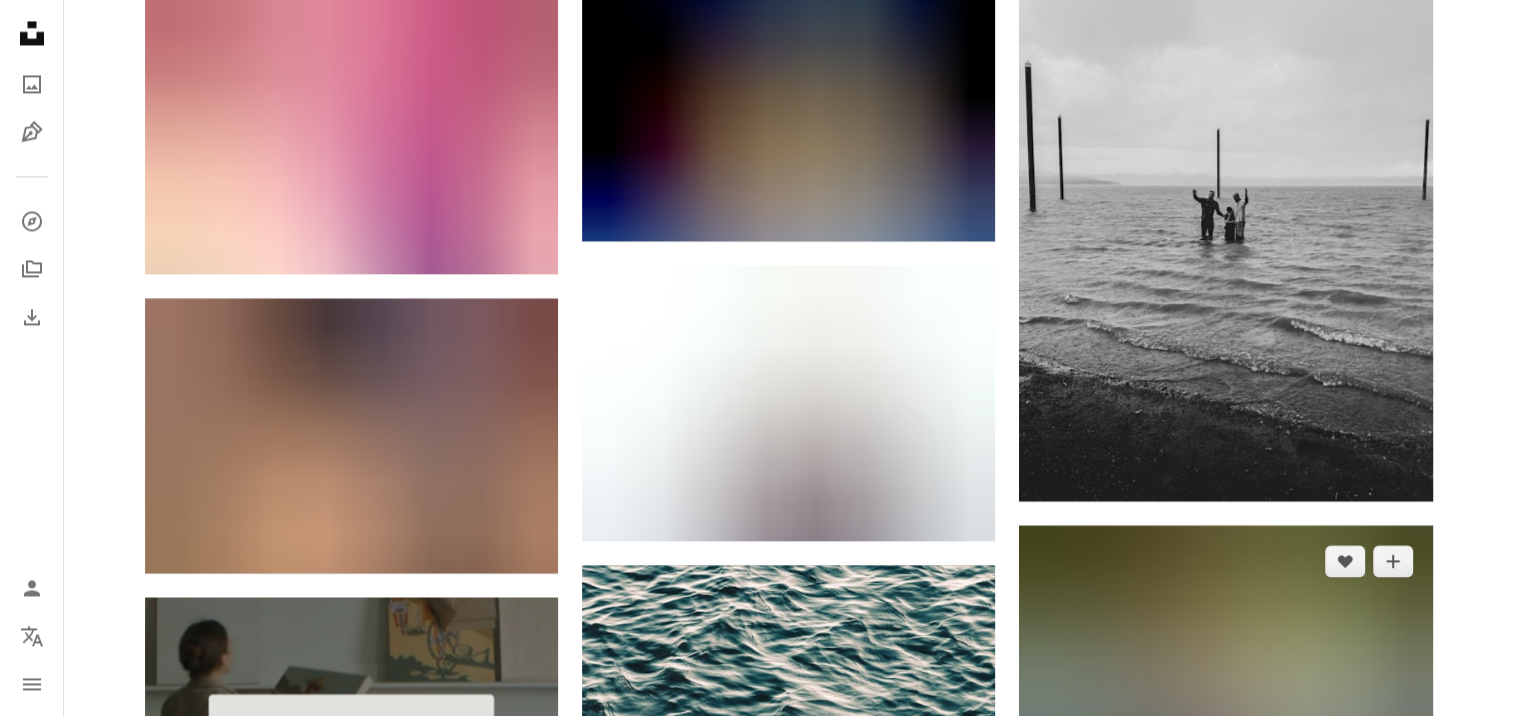 scroll, scrollTop: 3300, scrollLeft: 0, axis: vertical 